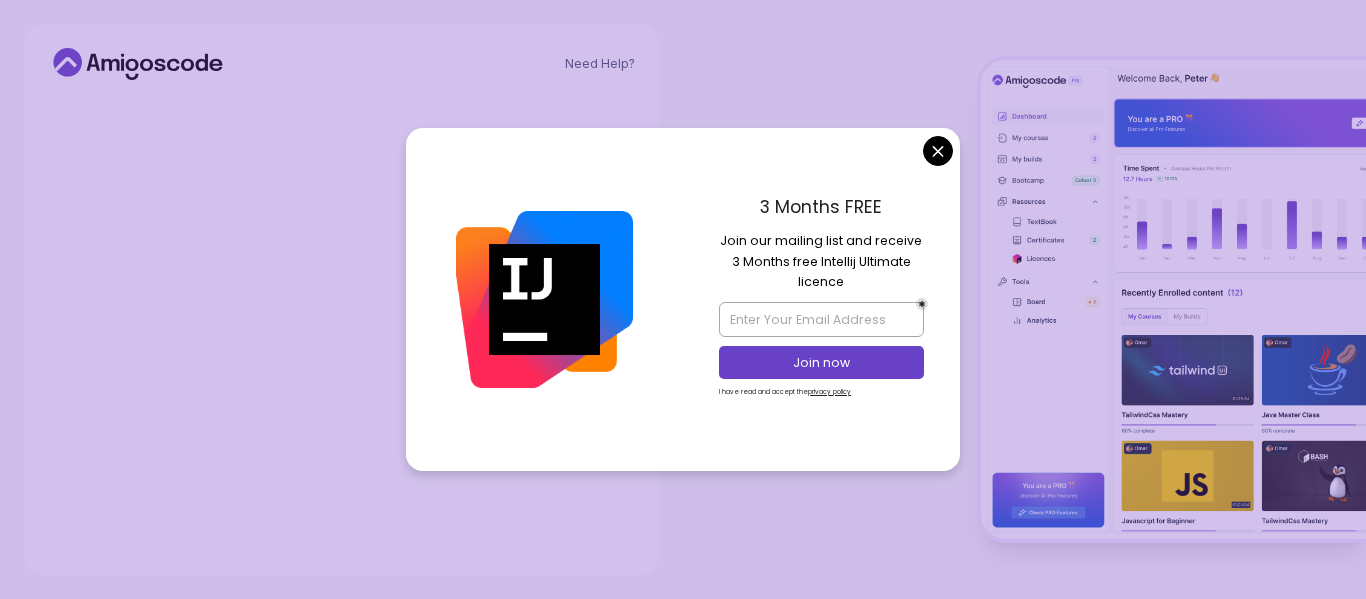 scroll, scrollTop: 0, scrollLeft: 0, axis: both 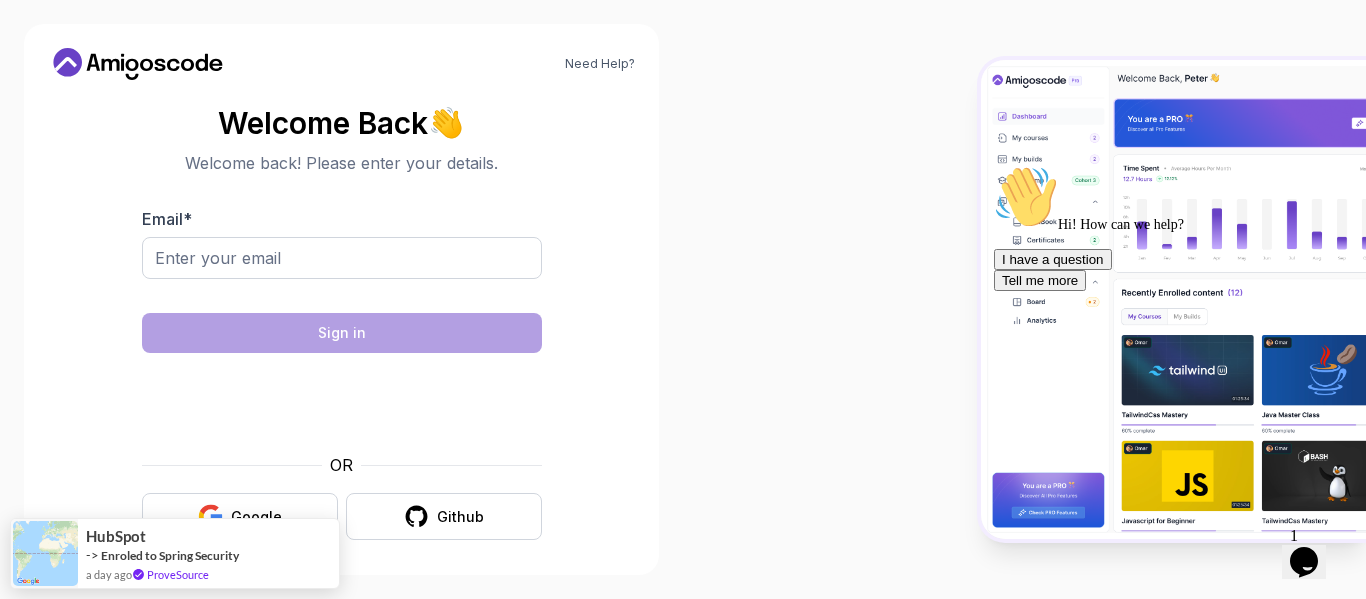 click on "Need Help? Welcome Back 👋 Welcome back! Please enter your details. Email * Sign in OR Google Github
HubSpot ->   Enroled to Spring Security a day ago     ProveSource" at bounding box center (683, 299) 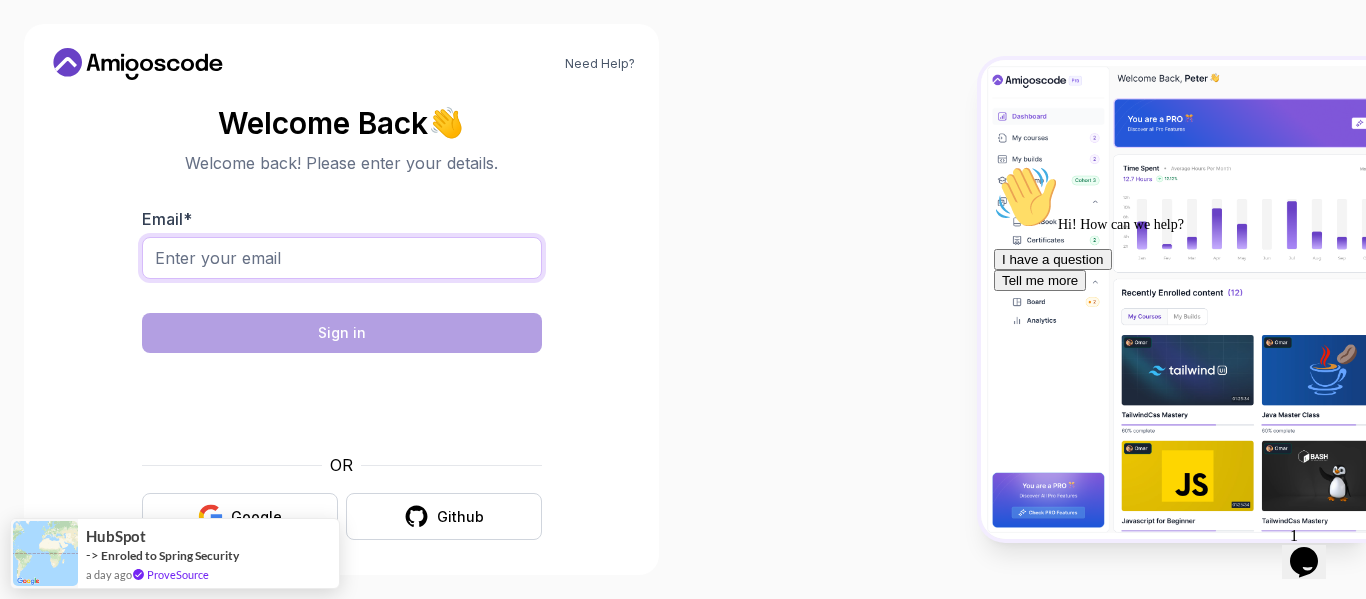 click on "Email *" at bounding box center [342, 258] 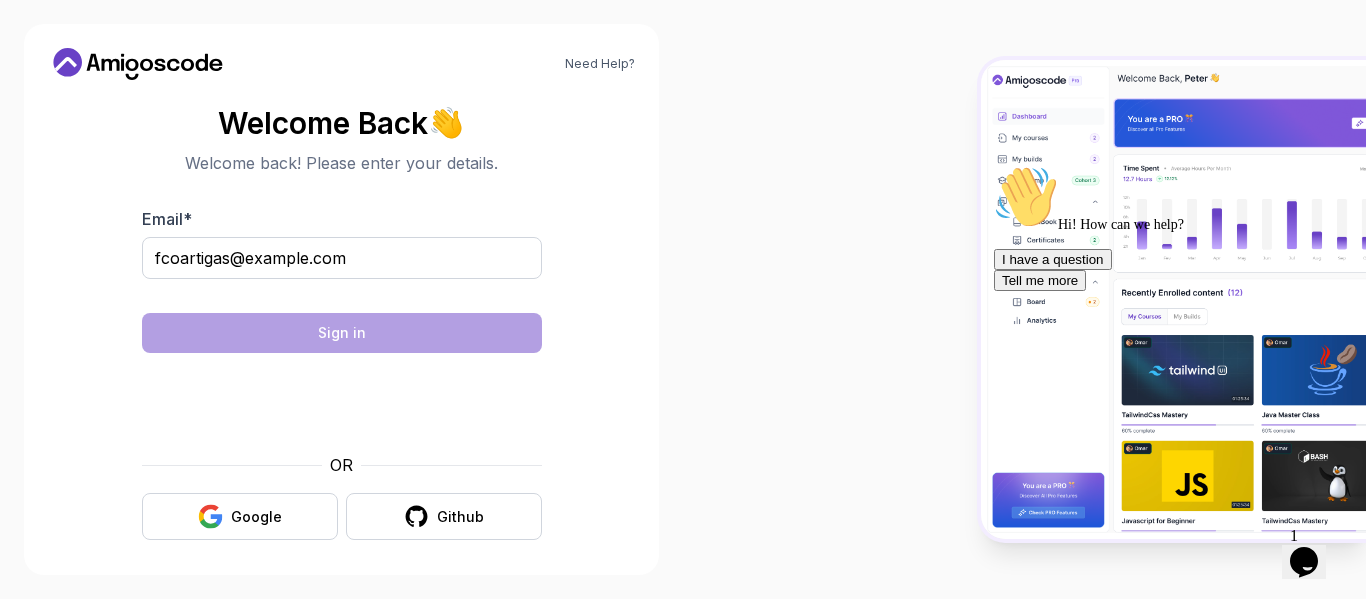 click on "Email * fcoartigas@gmail.com Sign in OR Google Github" at bounding box center (342, 373) 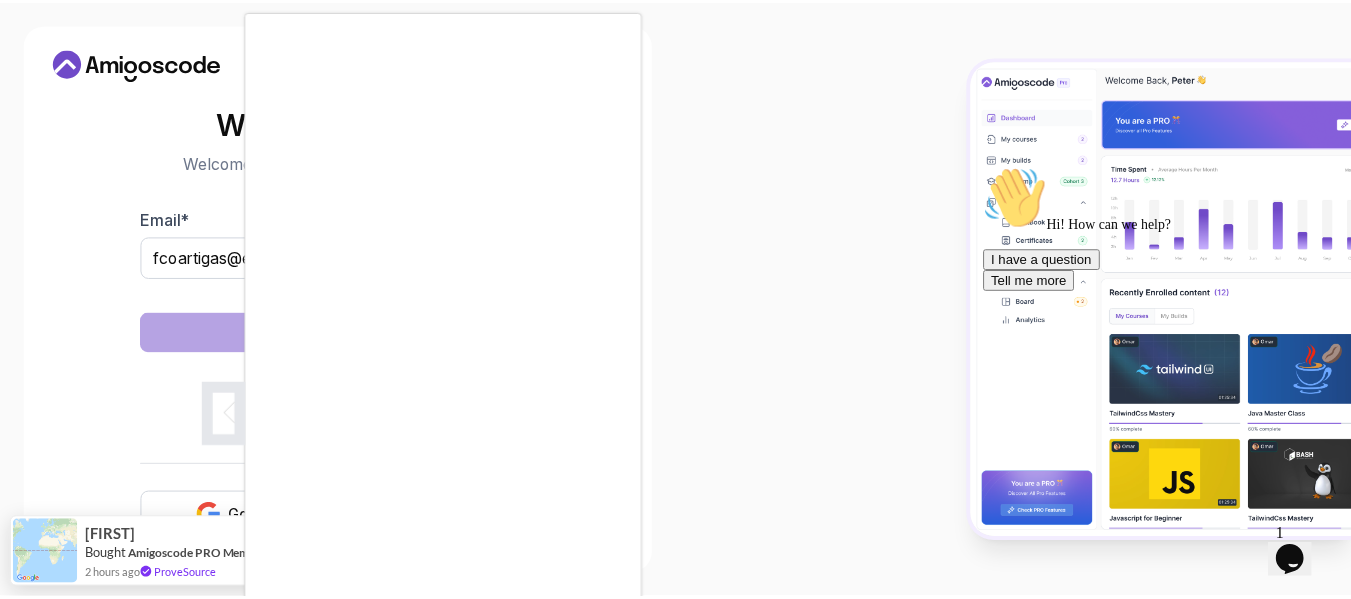 scroll, scrollTop: 11, scrollLeft: 0, axis: vertical 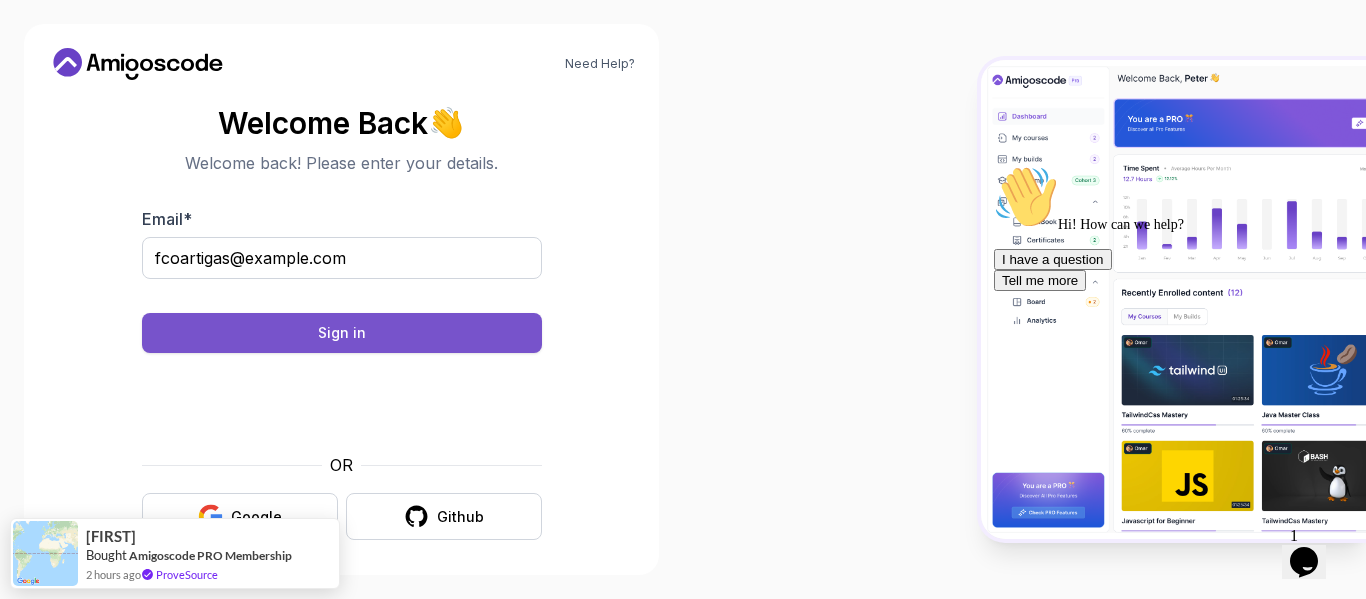 click on "Sign in" at bounding box center (342, 333) 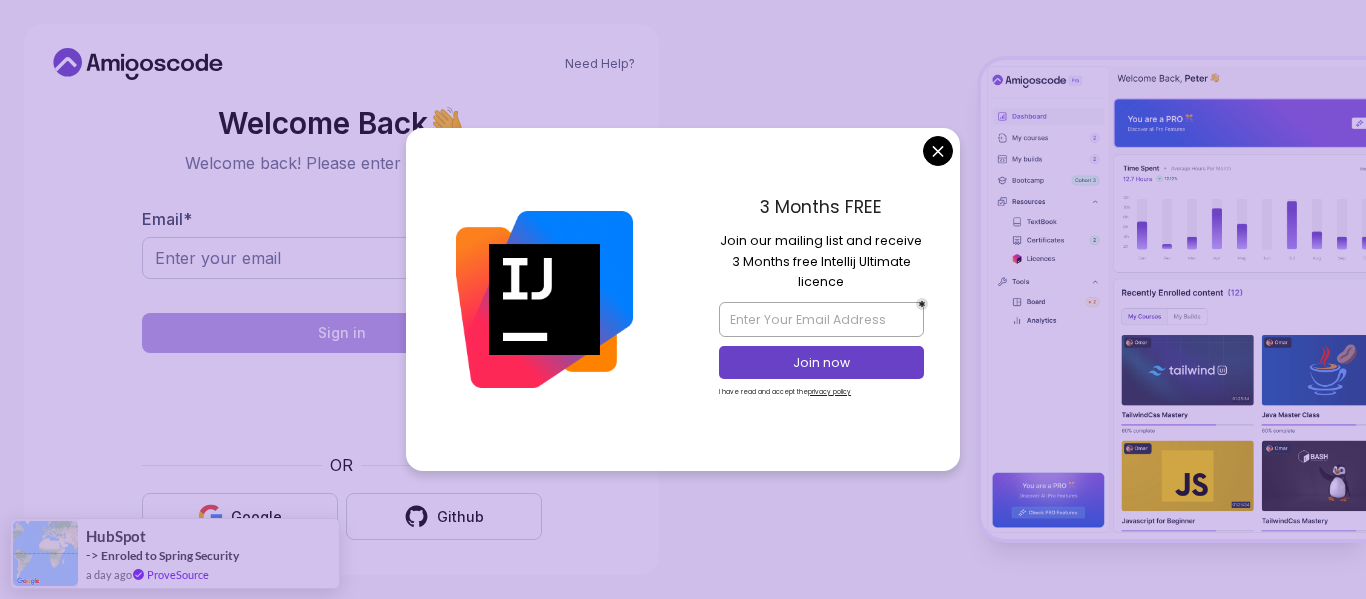 scroll, scrollTop: 0, scrollLeft: 0, axis: both 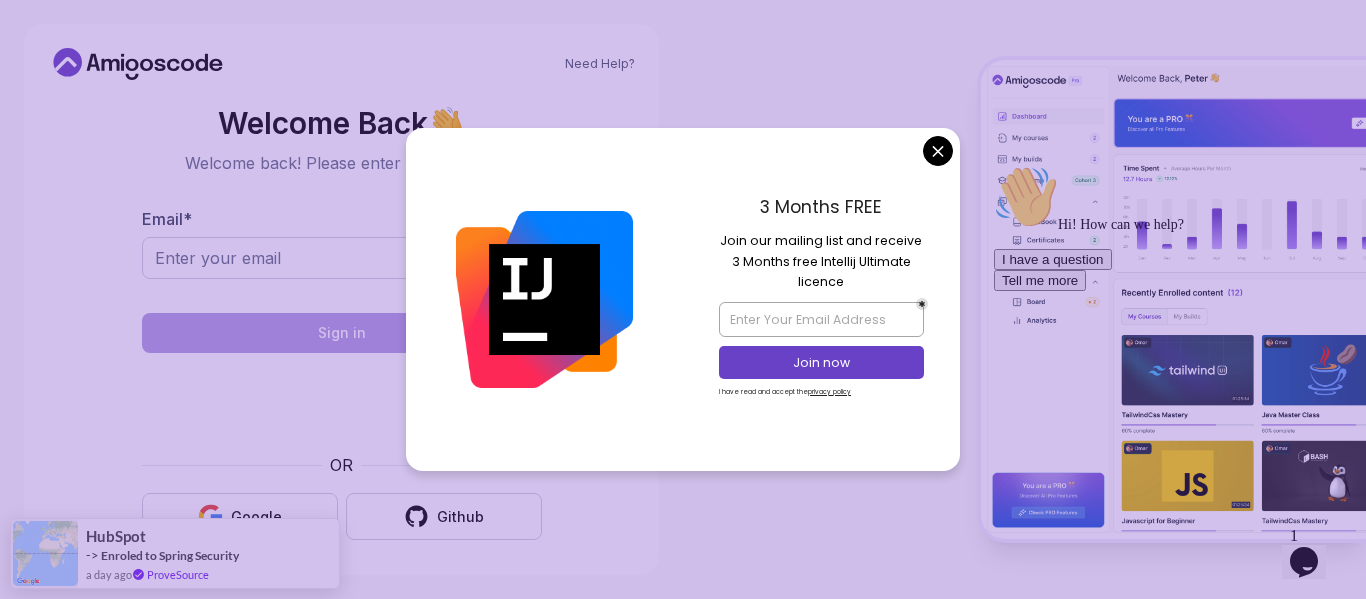 click on "Need Help? Welcome Back 👋 Welcome back! Please enter your details. Email * Sign in OR Google Github
HubSpot ->   Enroled to Spring Security a day ago     ProveSource" at bounding box center (683, 299) 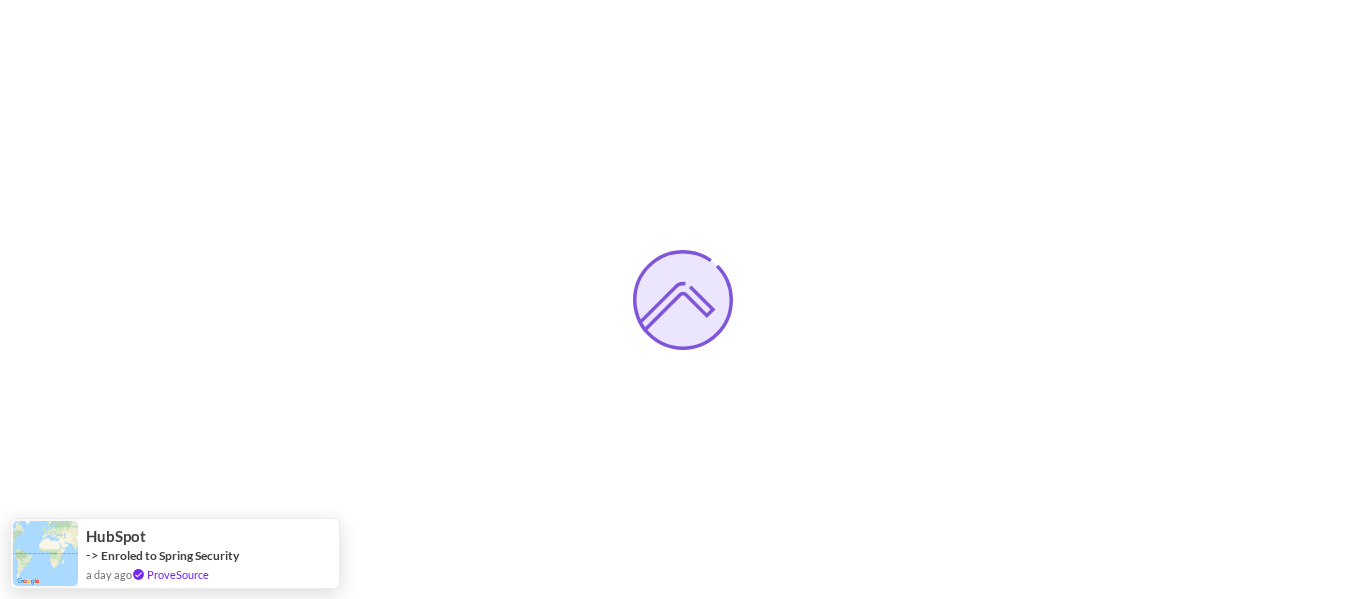scroll, scrollTop: 0, scrollLeft: 0, axis: both 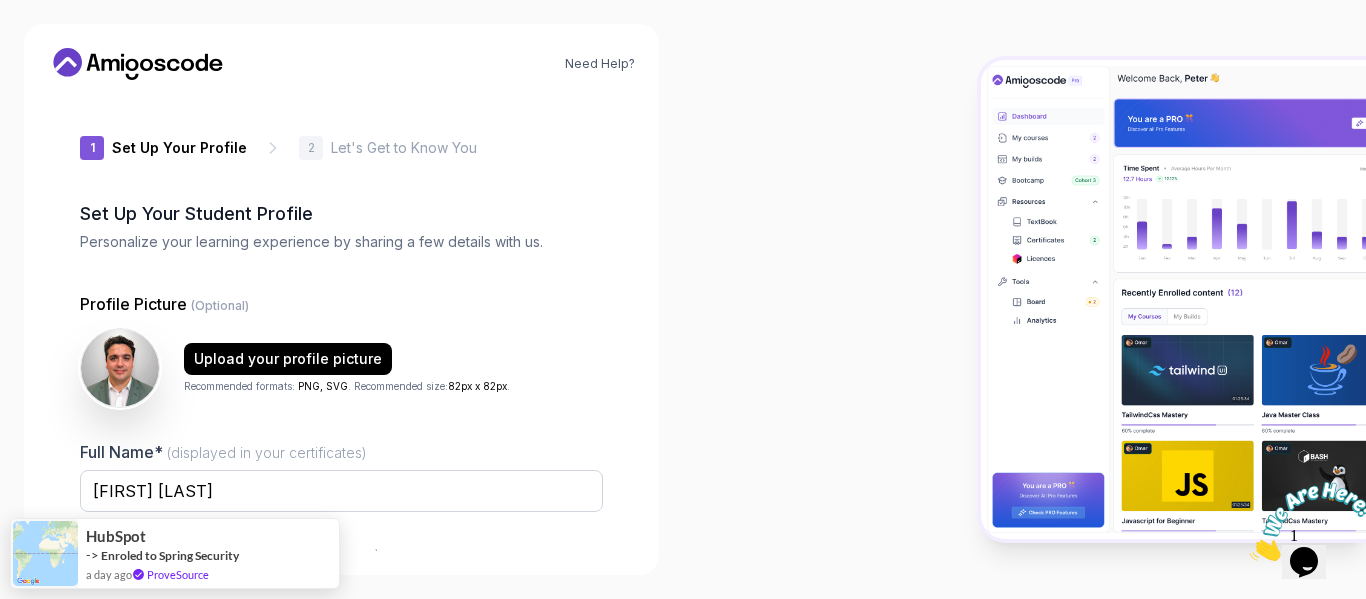 click on "Recommended formats:   PNG, SVG . Recommended size:  82px x 82px ." at bounding box center (347, 386) 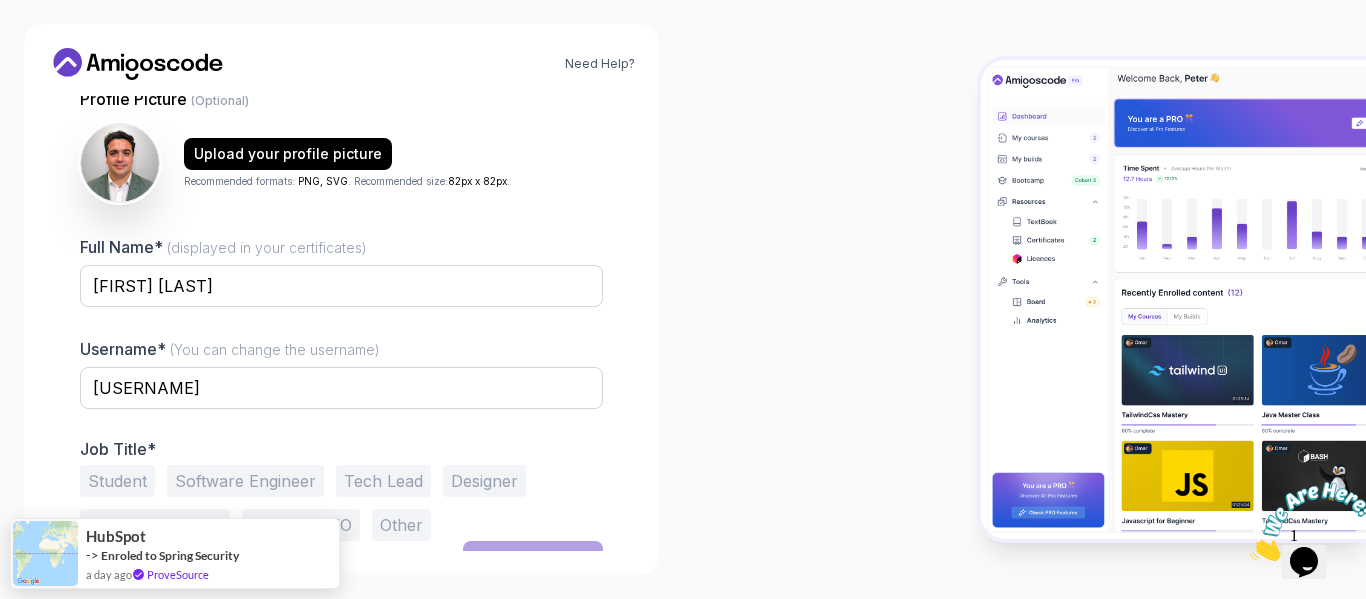 scroll, scrollTop: 235, scrollLeft: 0, axis: vertical 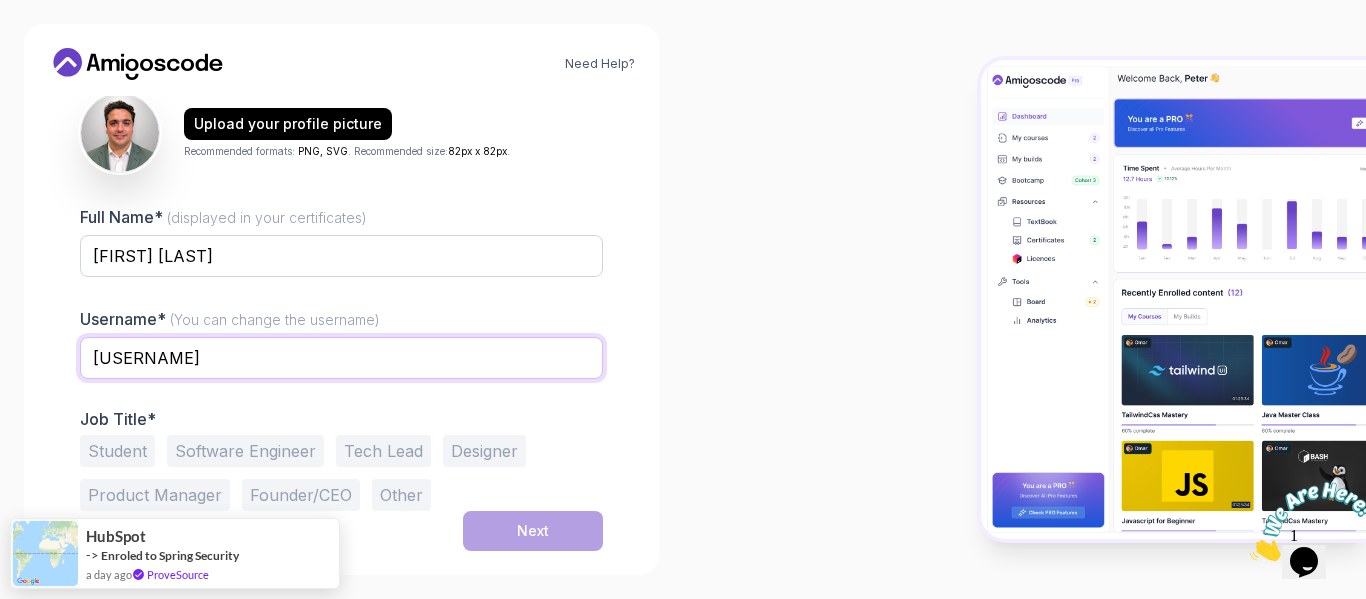 drag, startPoint x: 300, startPoint y: 370, endPoint x: 0, endPoint y: 298, distance: 308.51904 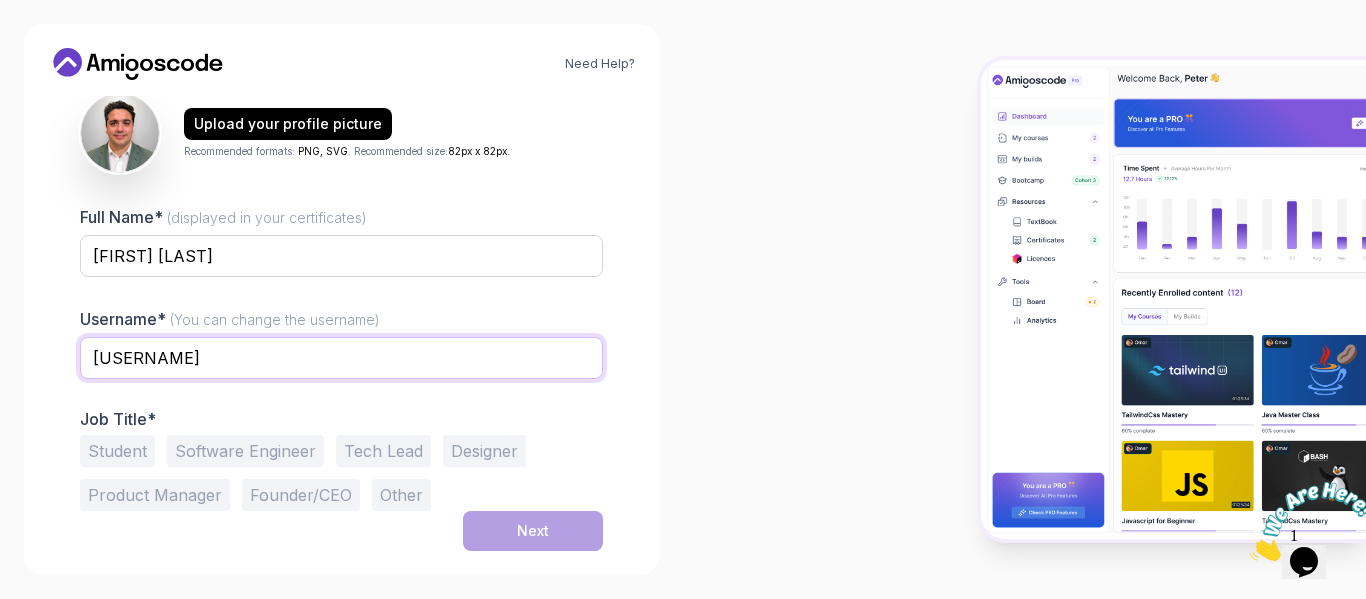 type on "[USERNAME]" 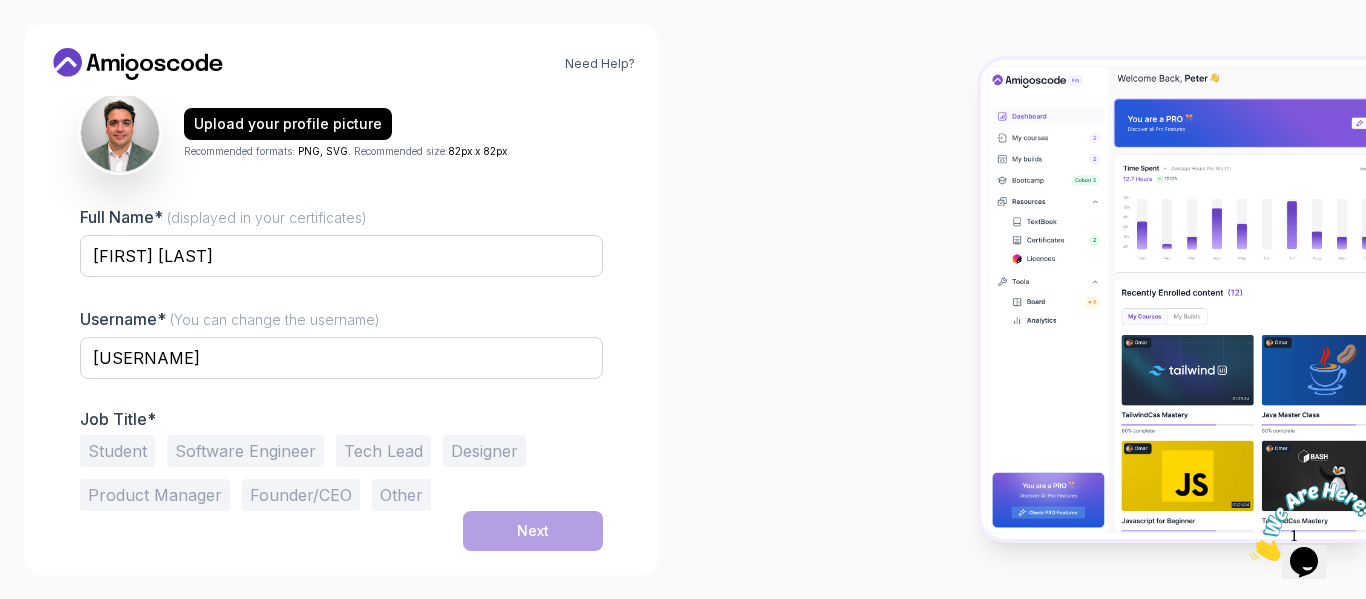 click at bounding box center [1024, 299] 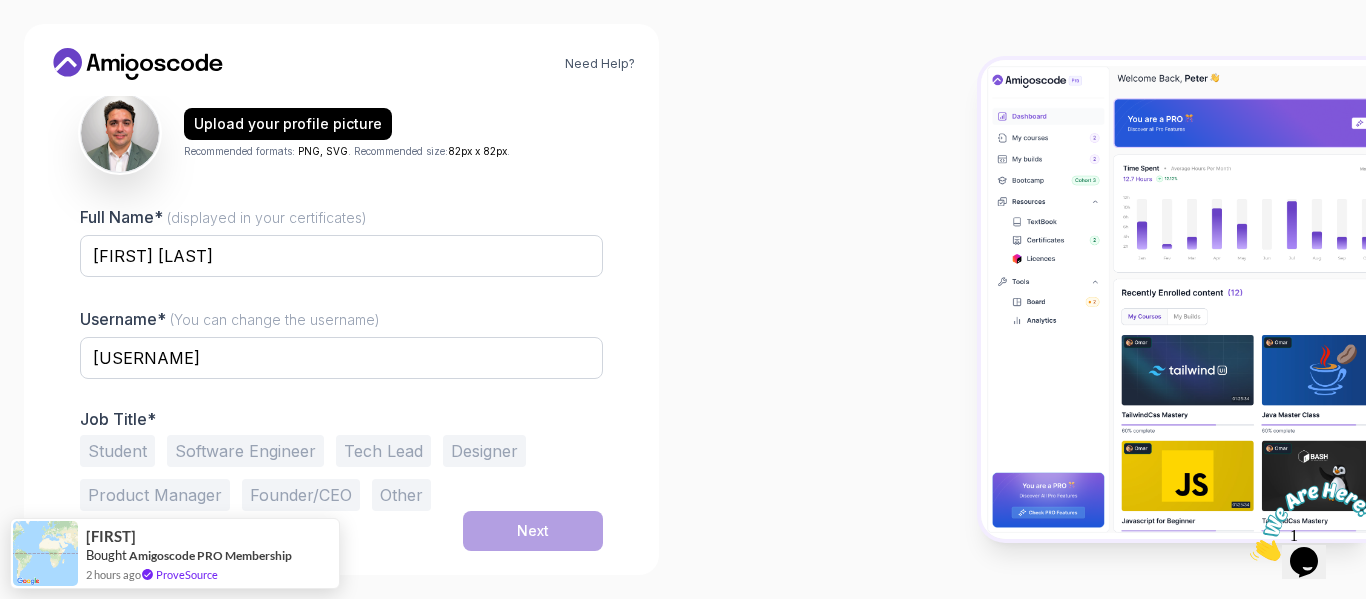click on "Product Manager" at bounding box center [155, 495] 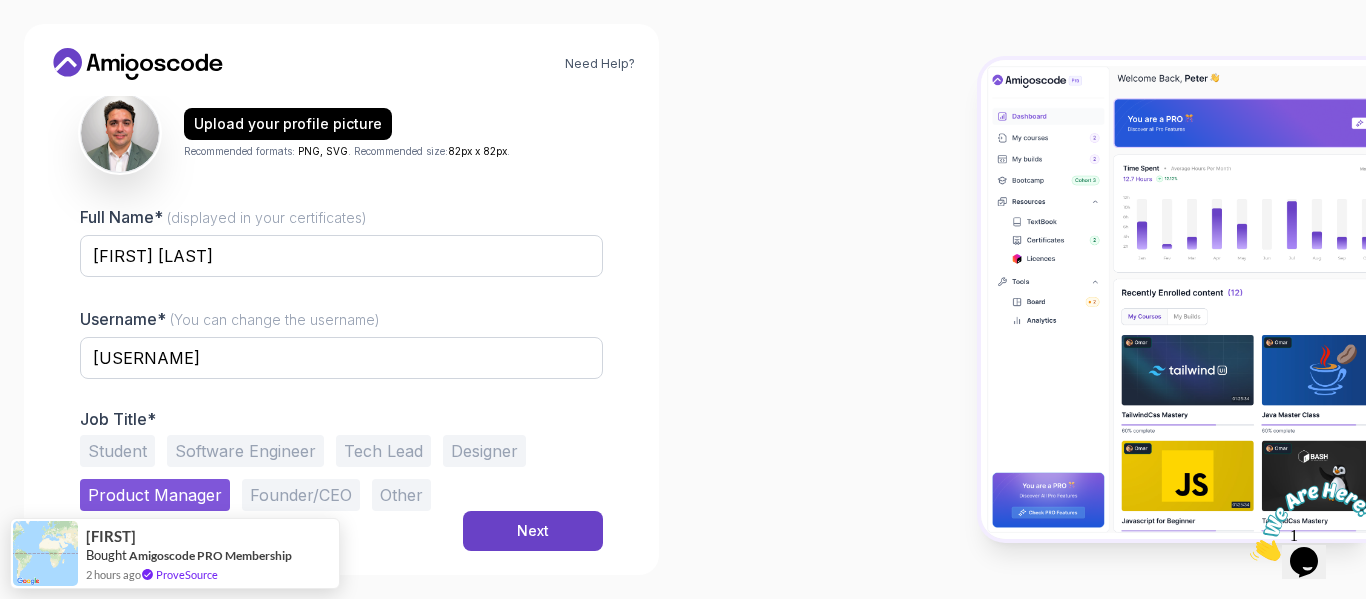 click on "Founder/CEO" at bounding box center [301, 495] 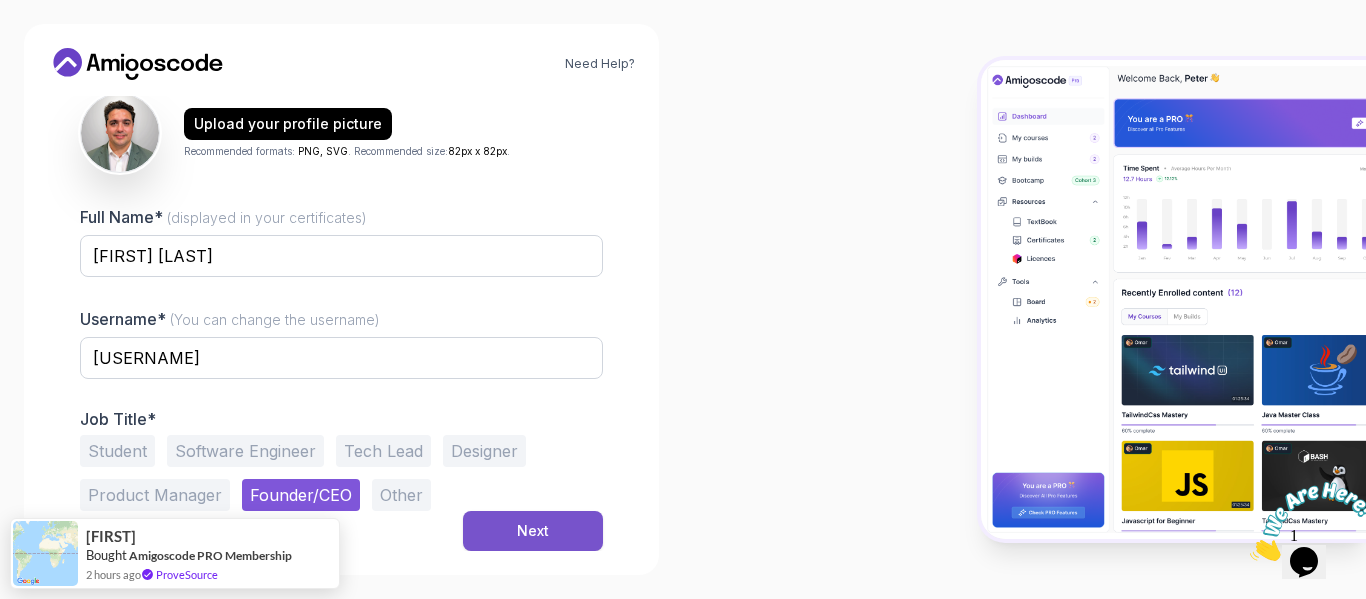 click on "Next" at bounding box center [533, 531] 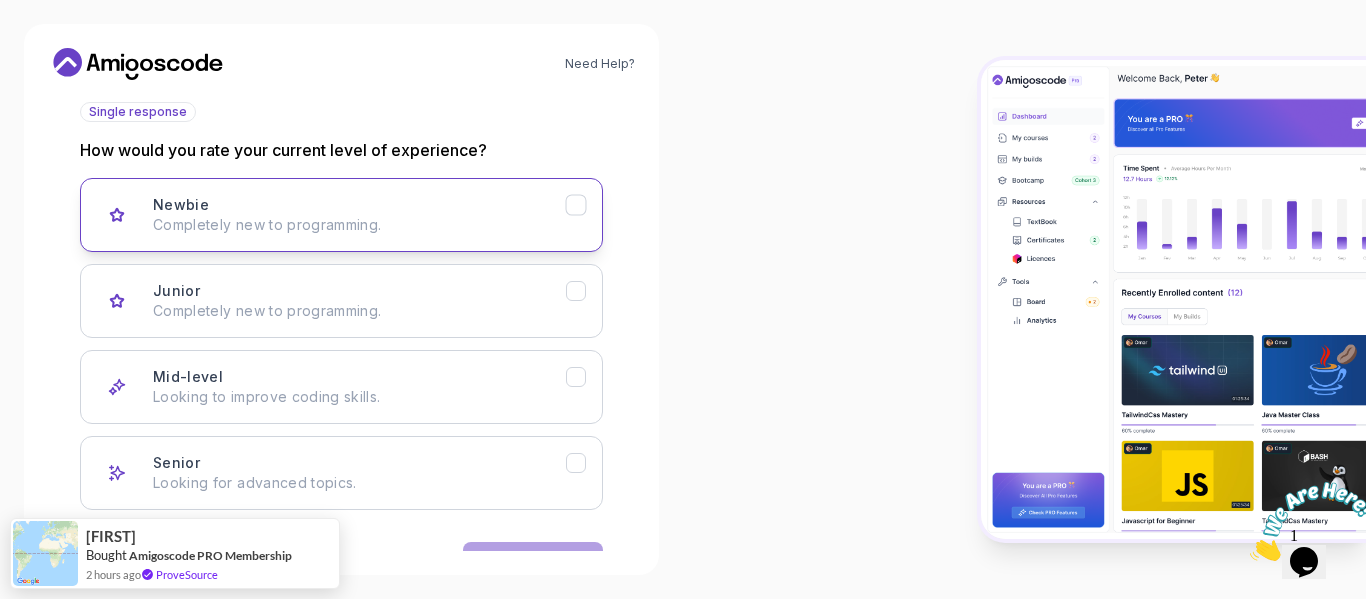click on "Completely new to programming." at bounding box center (359, 225) 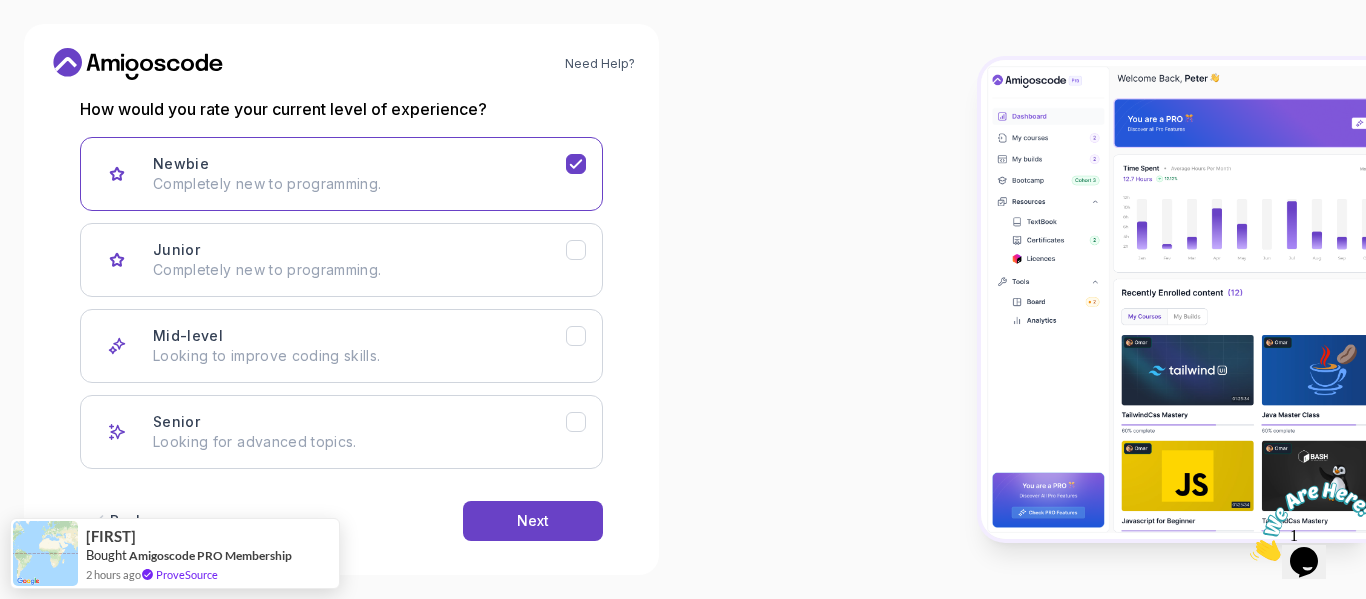 scroll, scrollTop: 298, scrollLeft: 0, axis: vertical 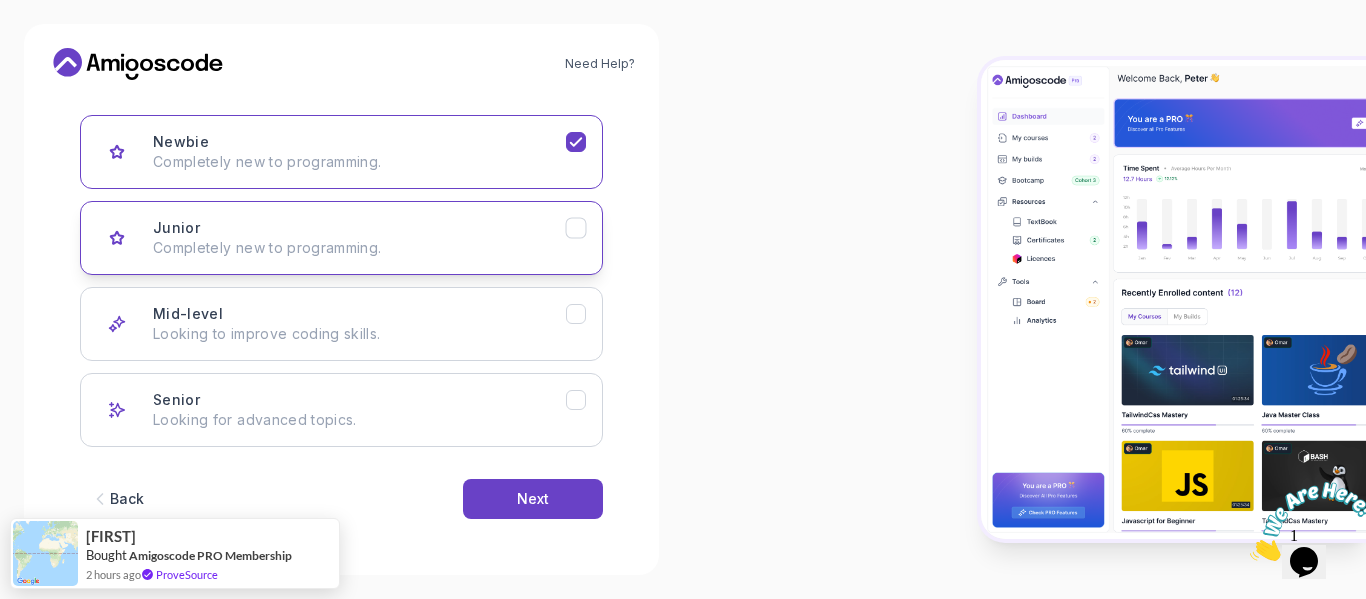 click on "Junior Completely new to programming." at bounding box center [341, 238] 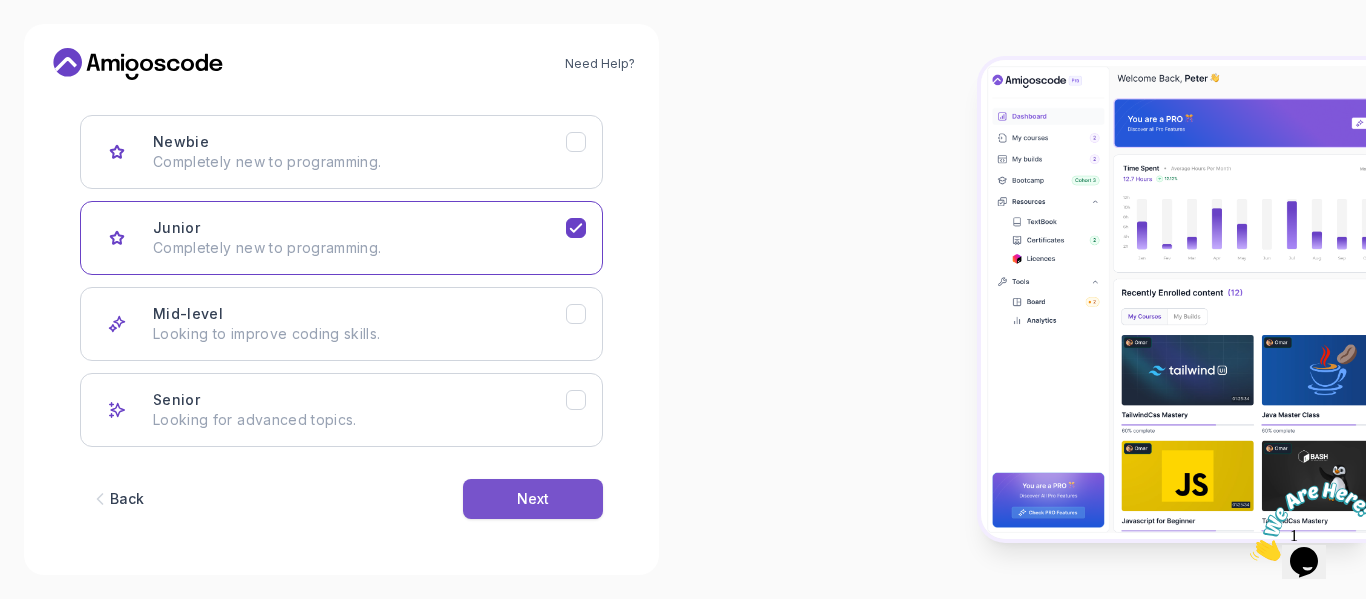 click on "Next" at bounding box center [533, 499] 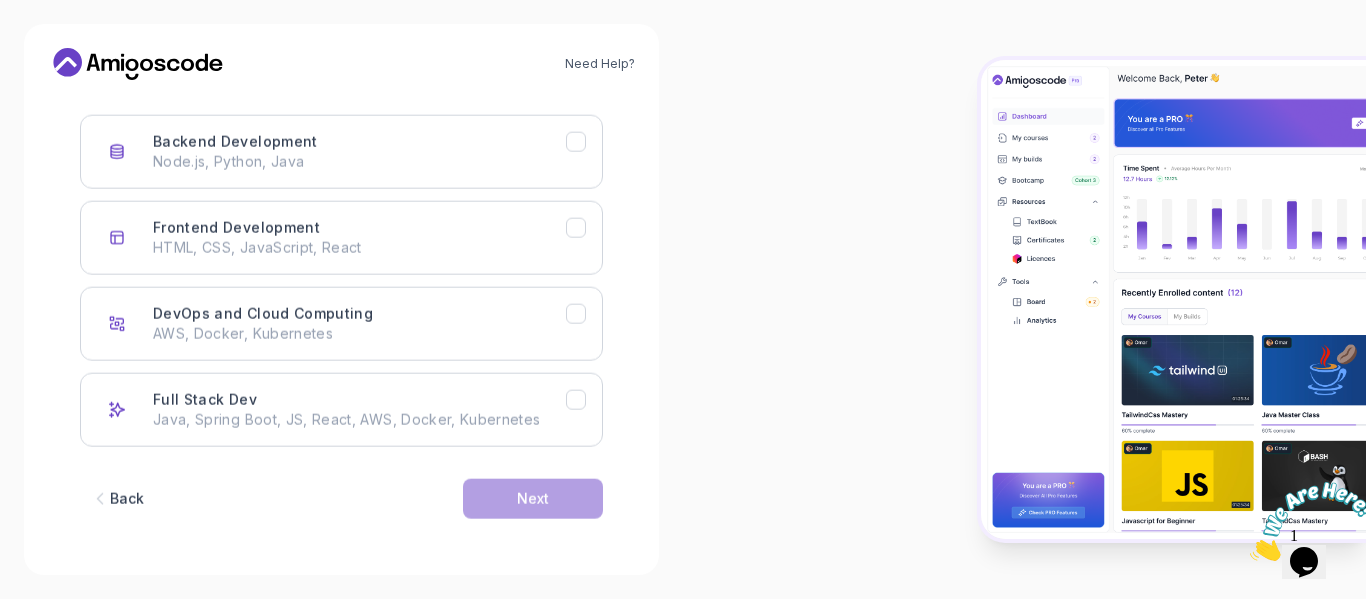 scroll, scrollTop: 298, scrollLeft: 0, axis: vertical 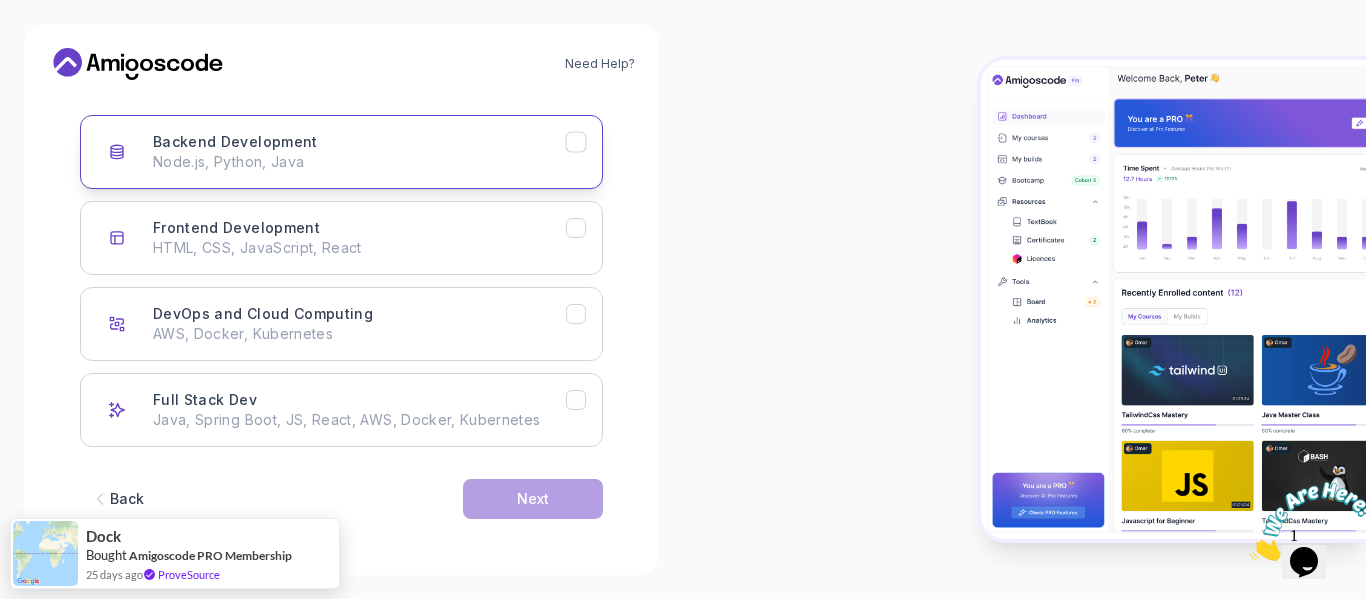 click on "Backend Development Node.js, Python, Java" at bounding box center (341, 152) 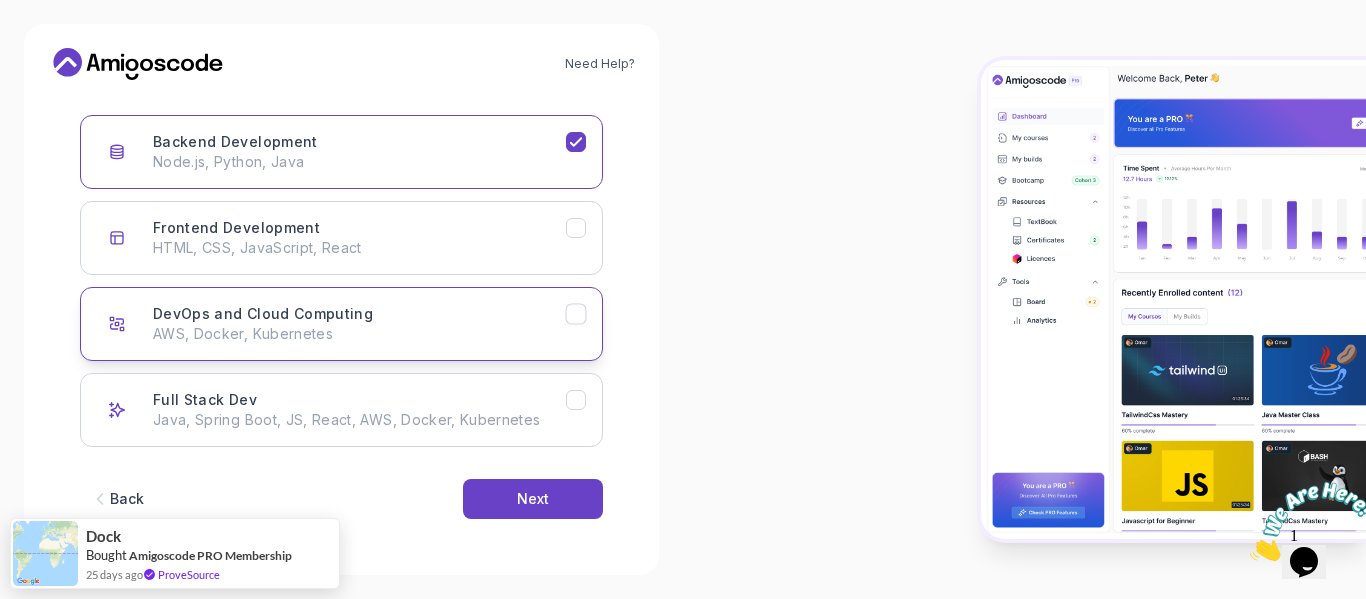 click on "DevOps and Cloud Computing" at bounding box center (263, 314) 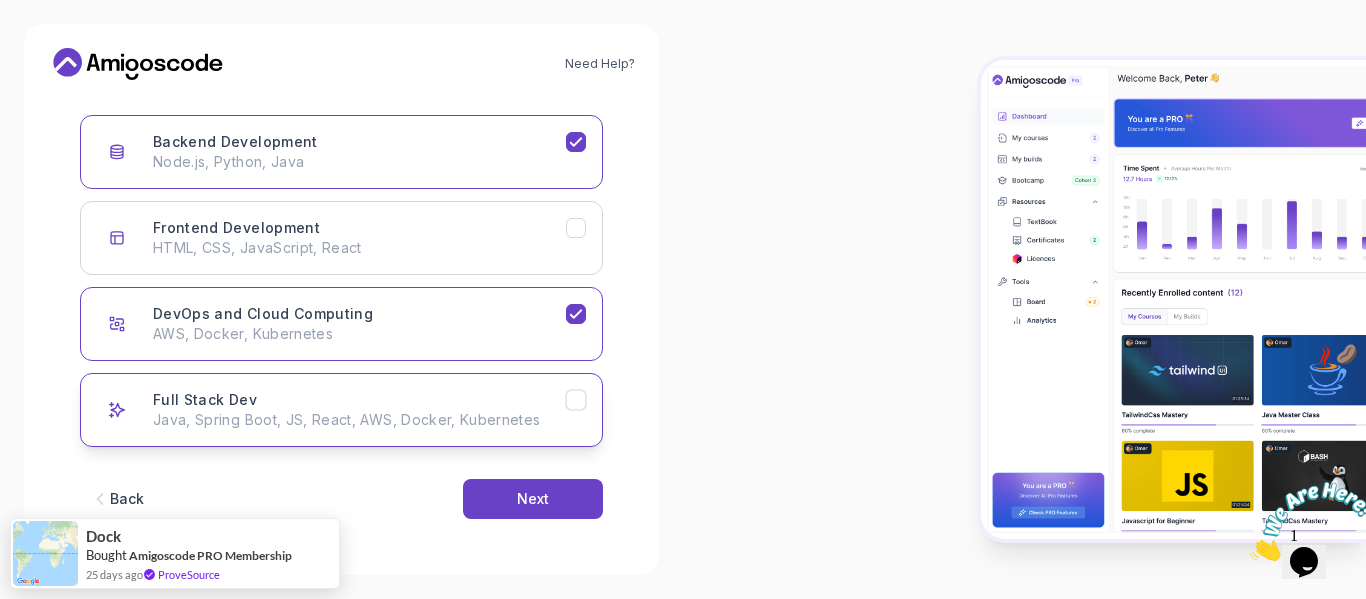 click on "Java, Spring Boot, JS, React, AWS, Docker, Kubernetes" at bounding box center [359, 420] 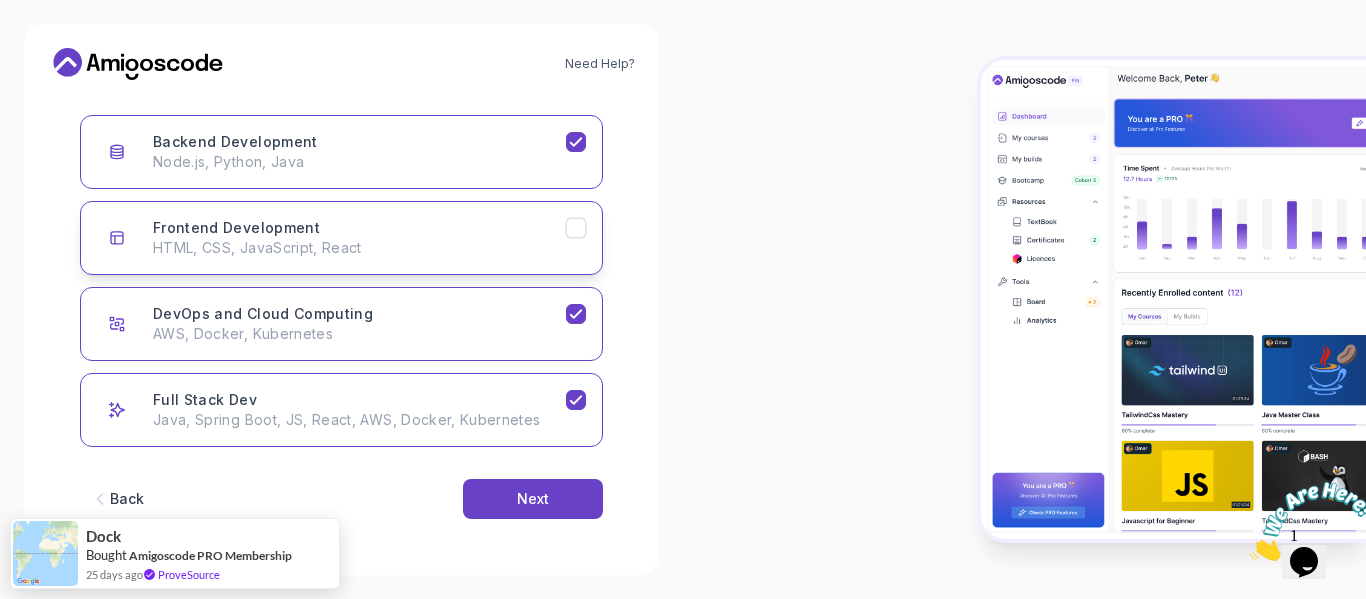 click on "HTML, CSS, JavaScript, React" at bounding box center [359, 248] 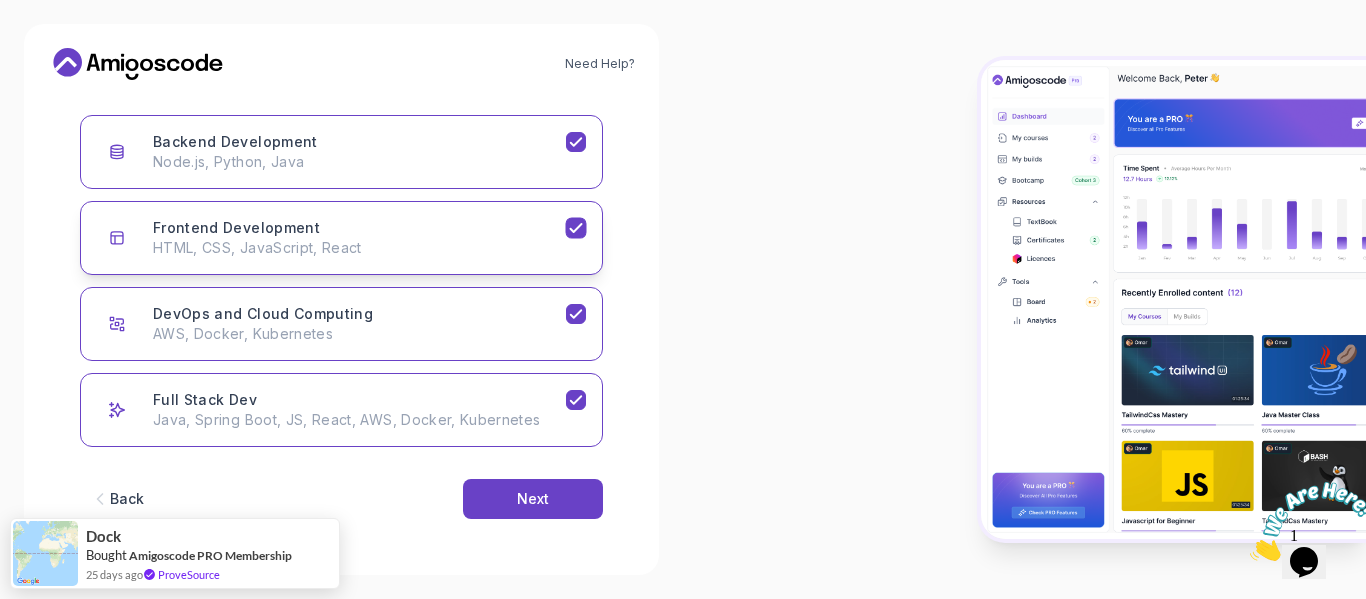 click on "Frontend Development HTML, CSS, JavaScript, React" at bounding box center [359, 238] 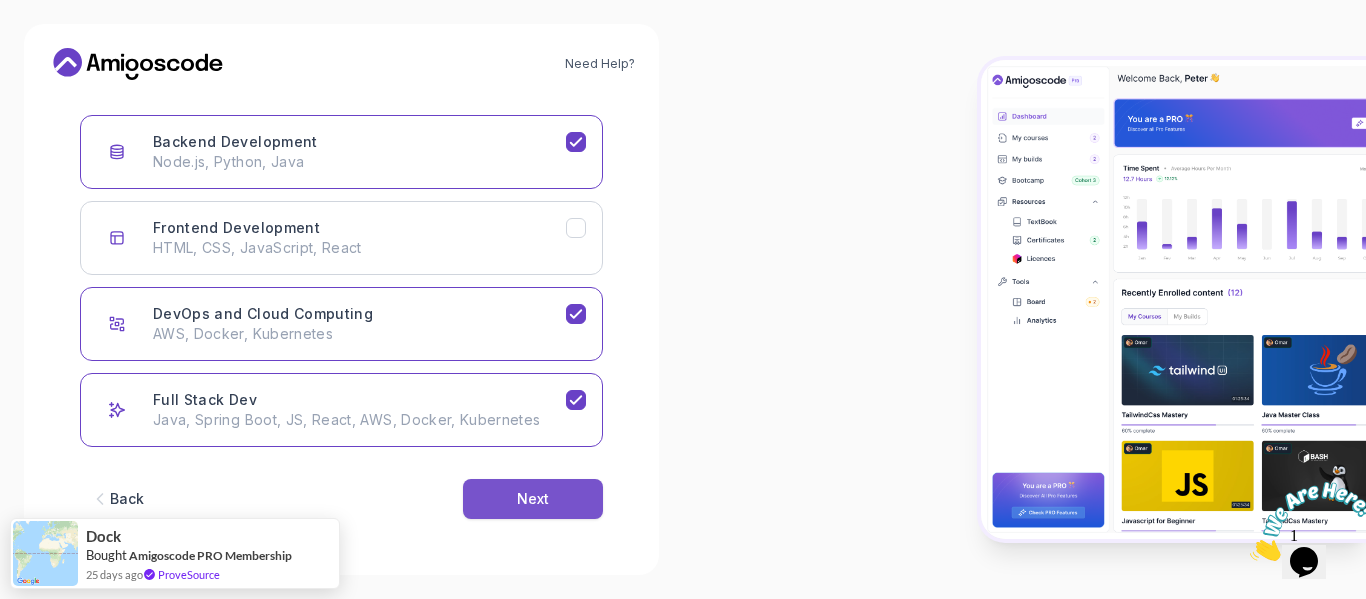 click on "Next" at bounding box center (533, 499) 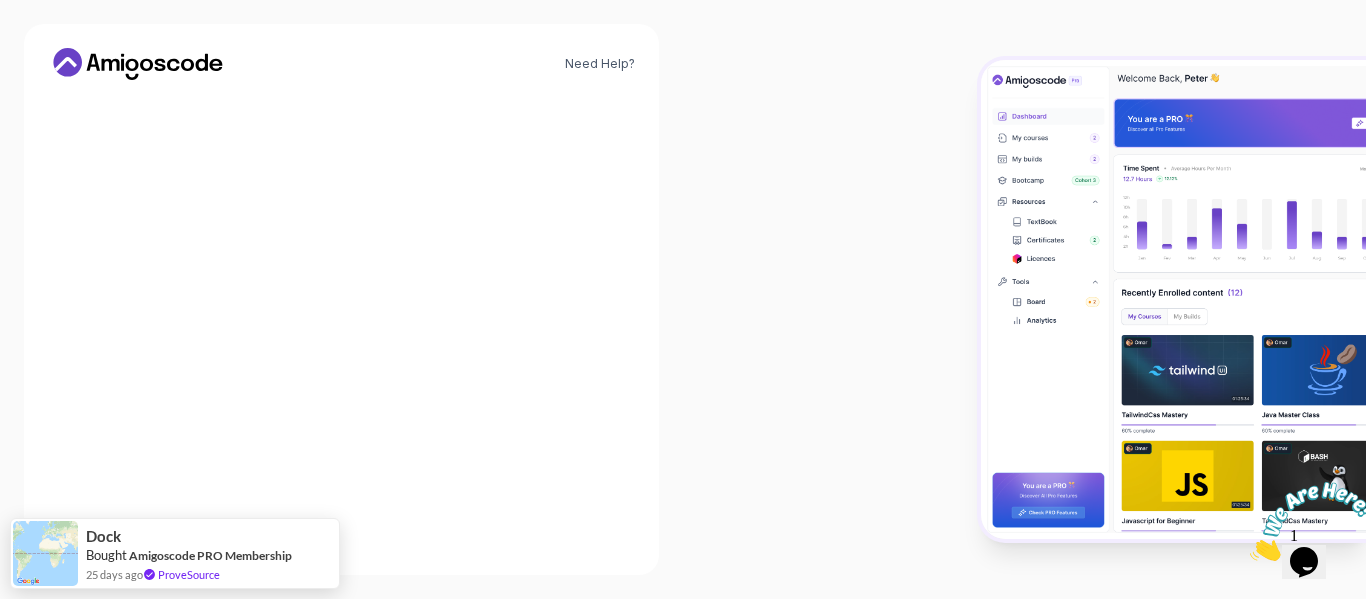scroll, scrollTop: 274, scrollLeft: 0, axis: vertical 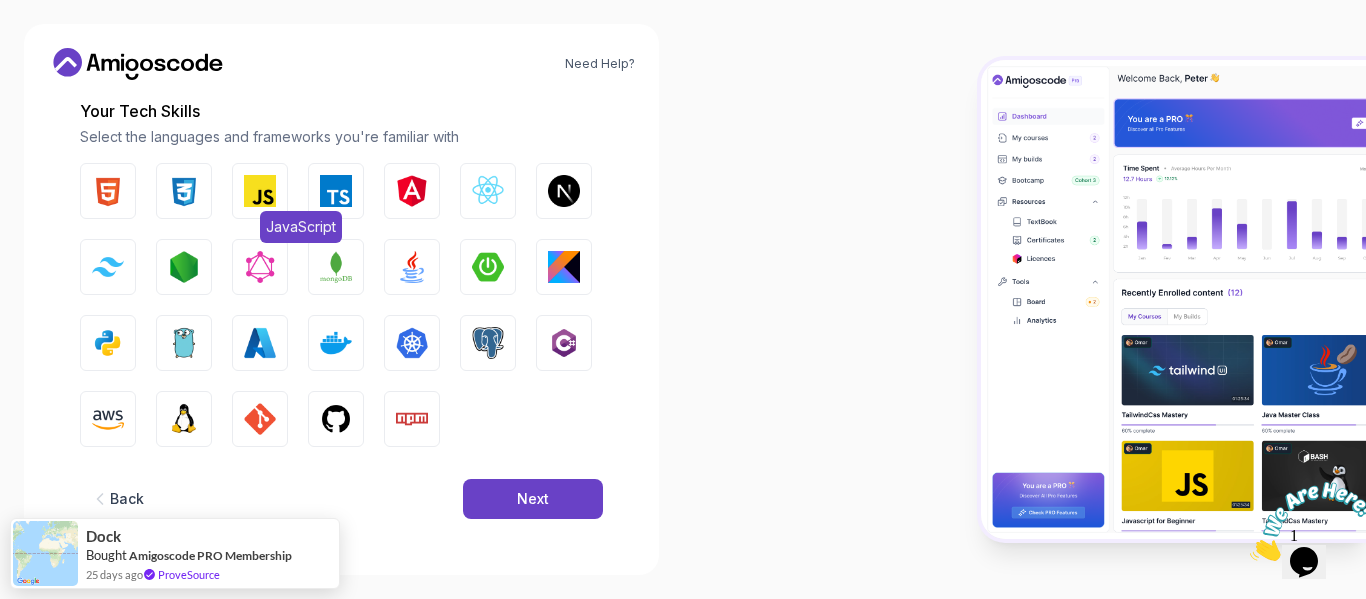 click at bounding box center [260, 191] 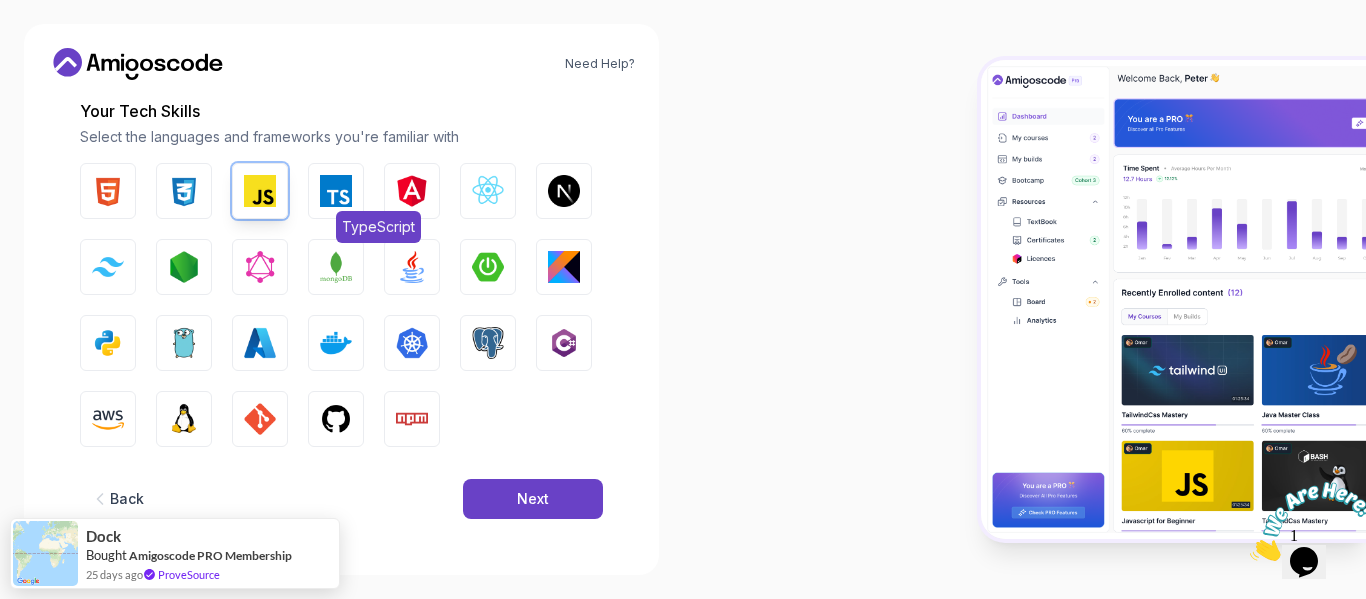 click on "TypeScript" at bounding box center [336, 191] 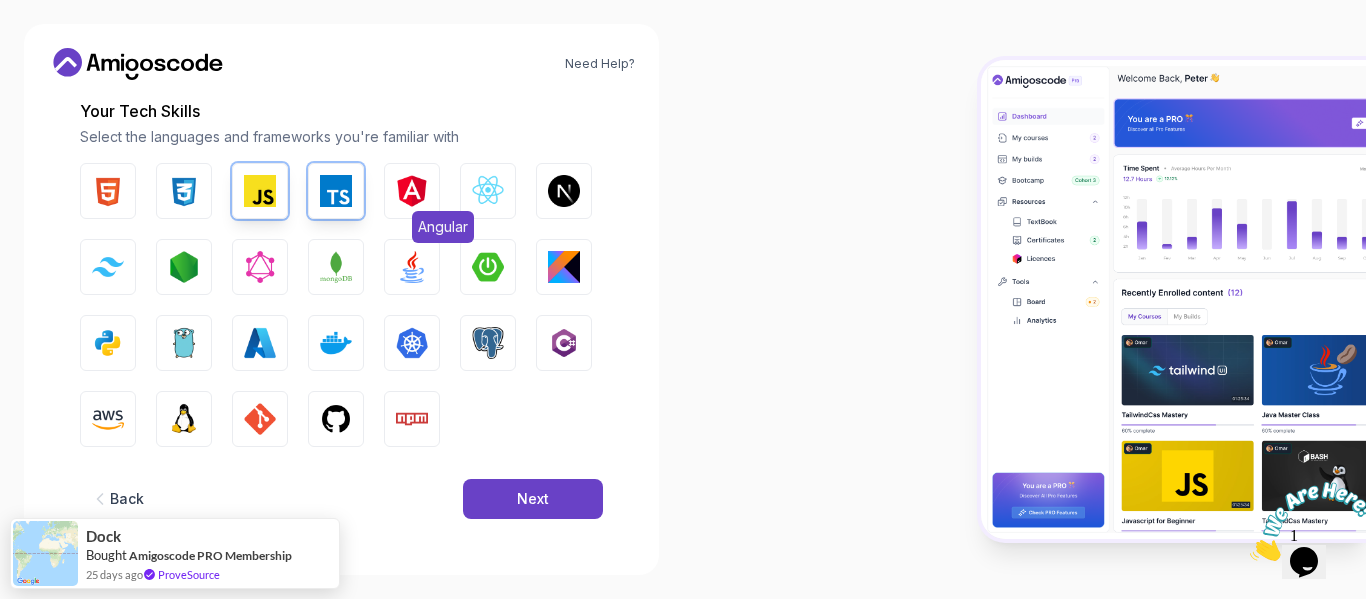 click at bounding box center (412, 191) 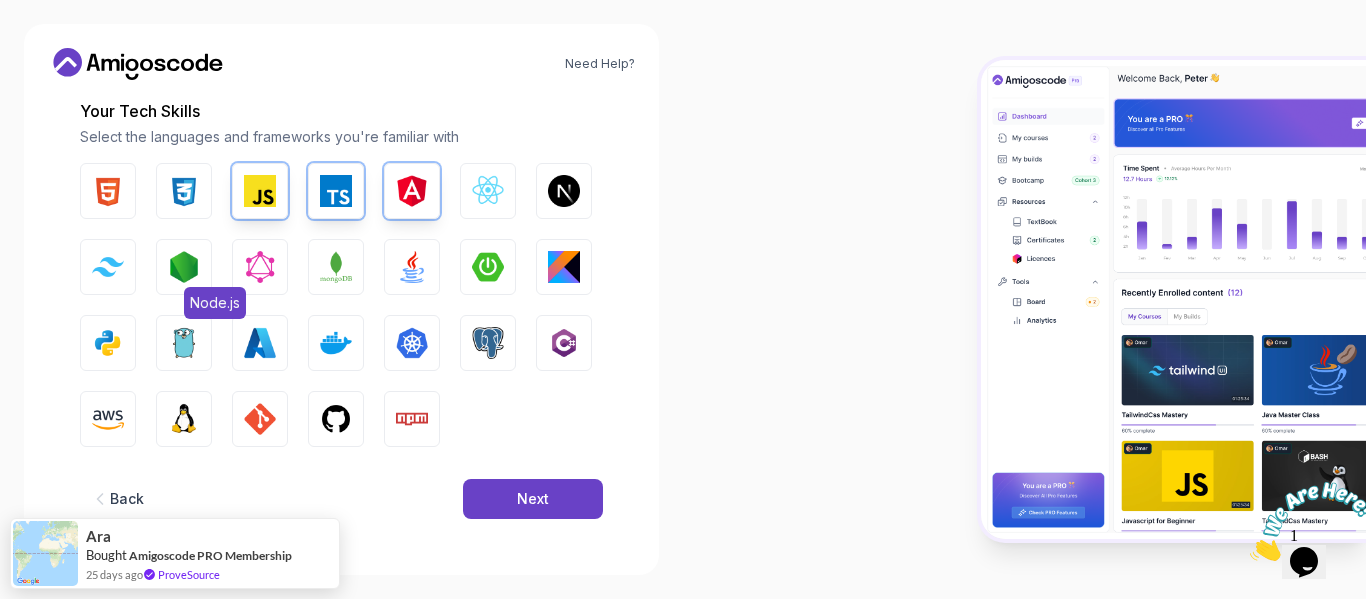 click at bounding box center (184, 267) 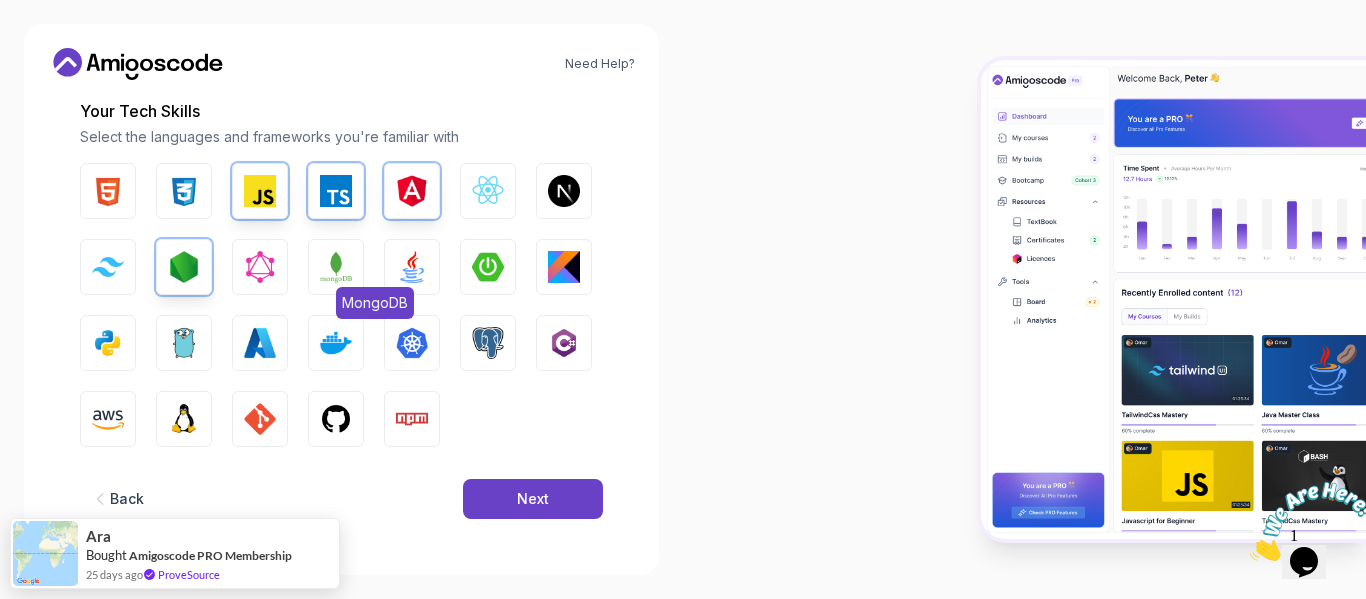 click at bounding box center (336, 267) 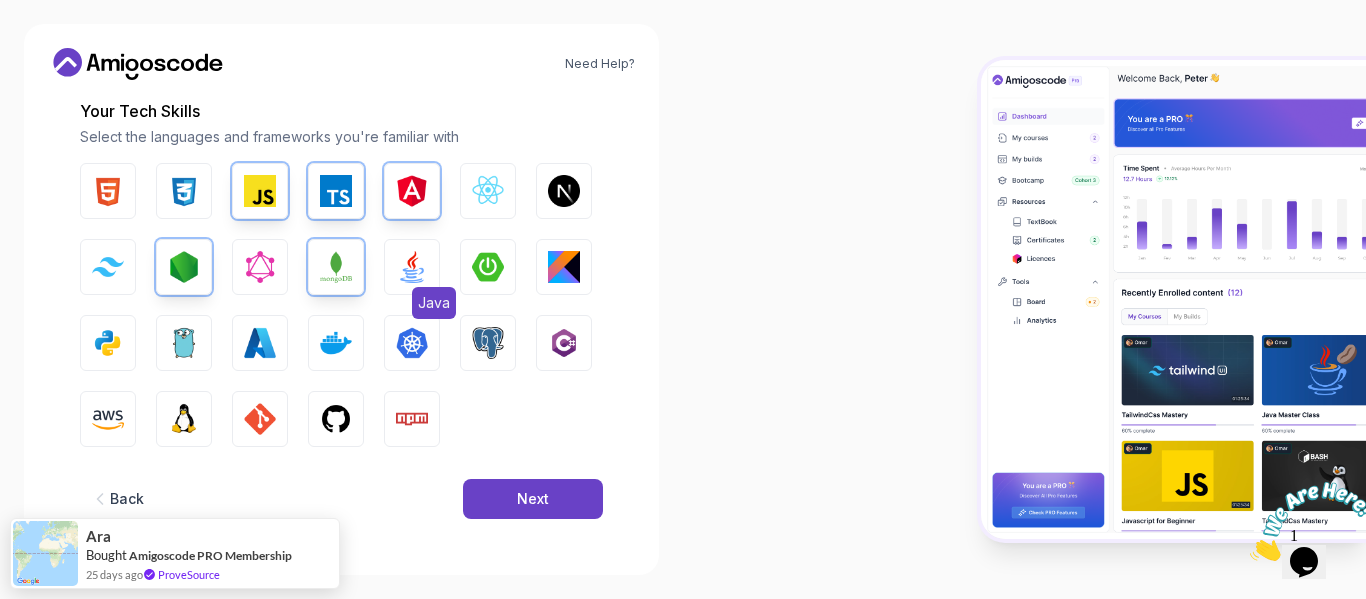click at bounding box center [412, 267] 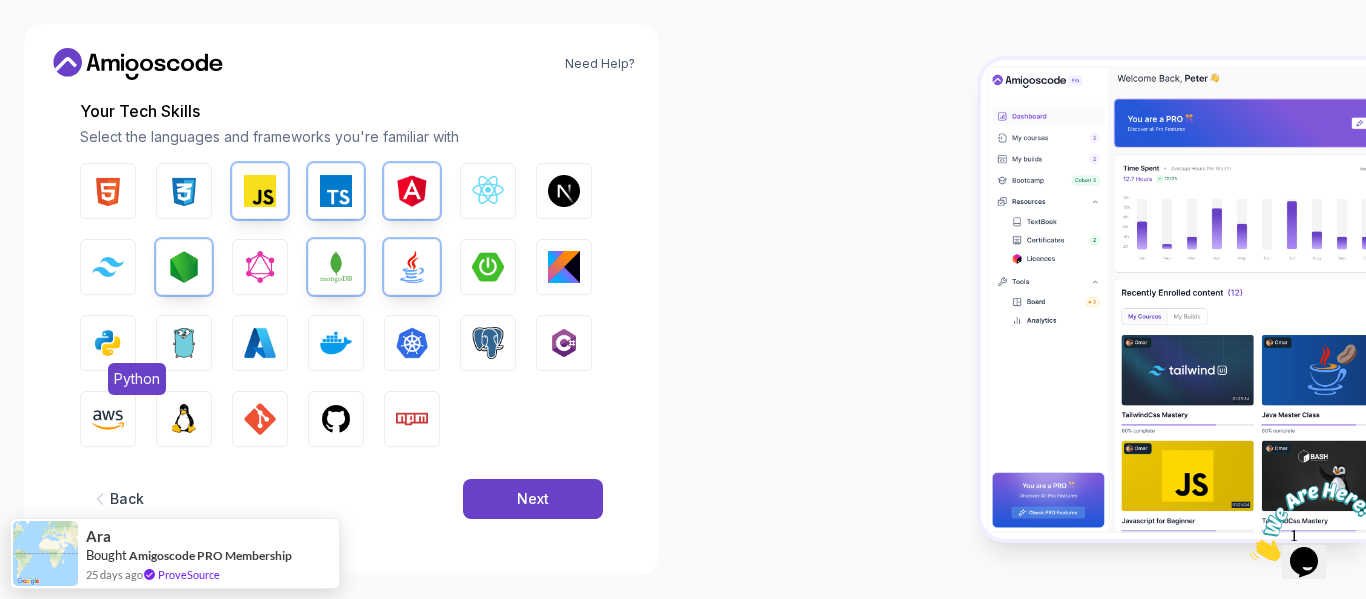 click on "Python" at bounding box center (108, 343) 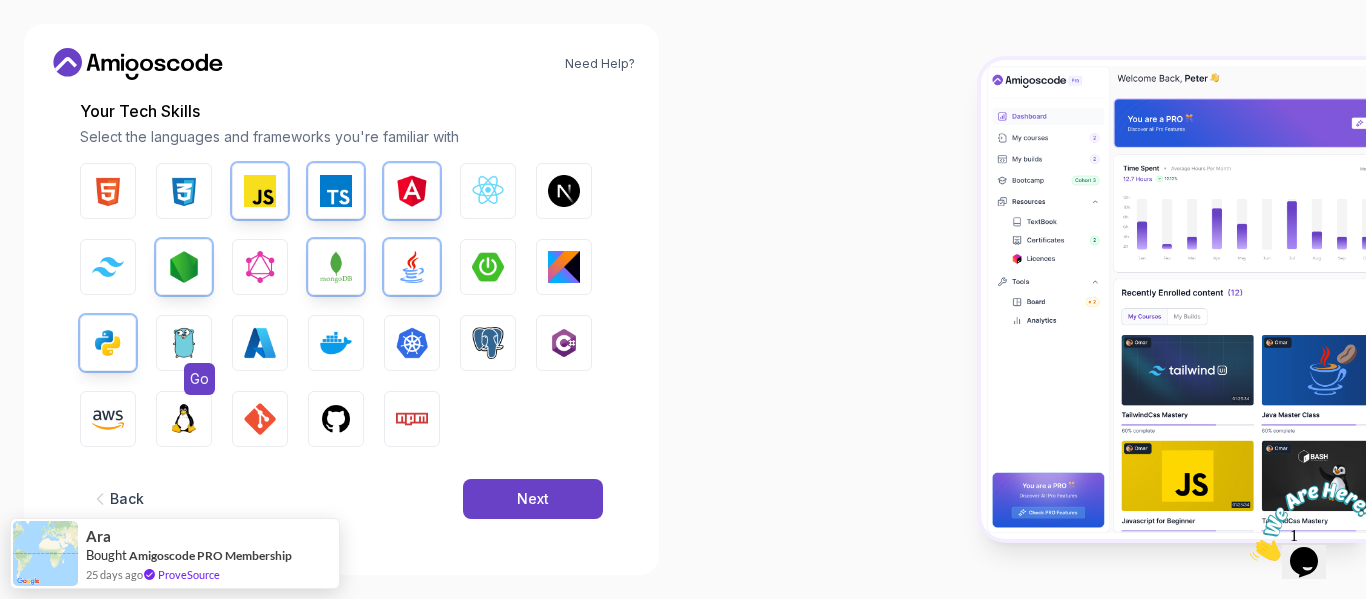 click at bounding box center (184, 343) 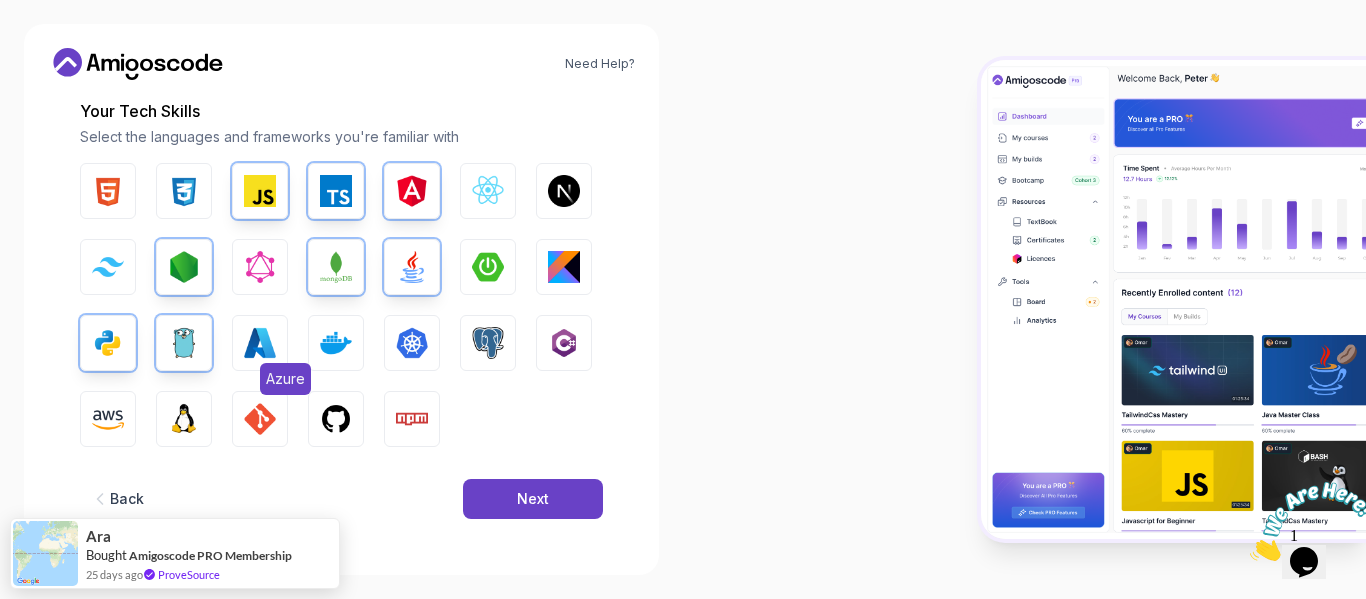 click at bounding box center (260, 343) 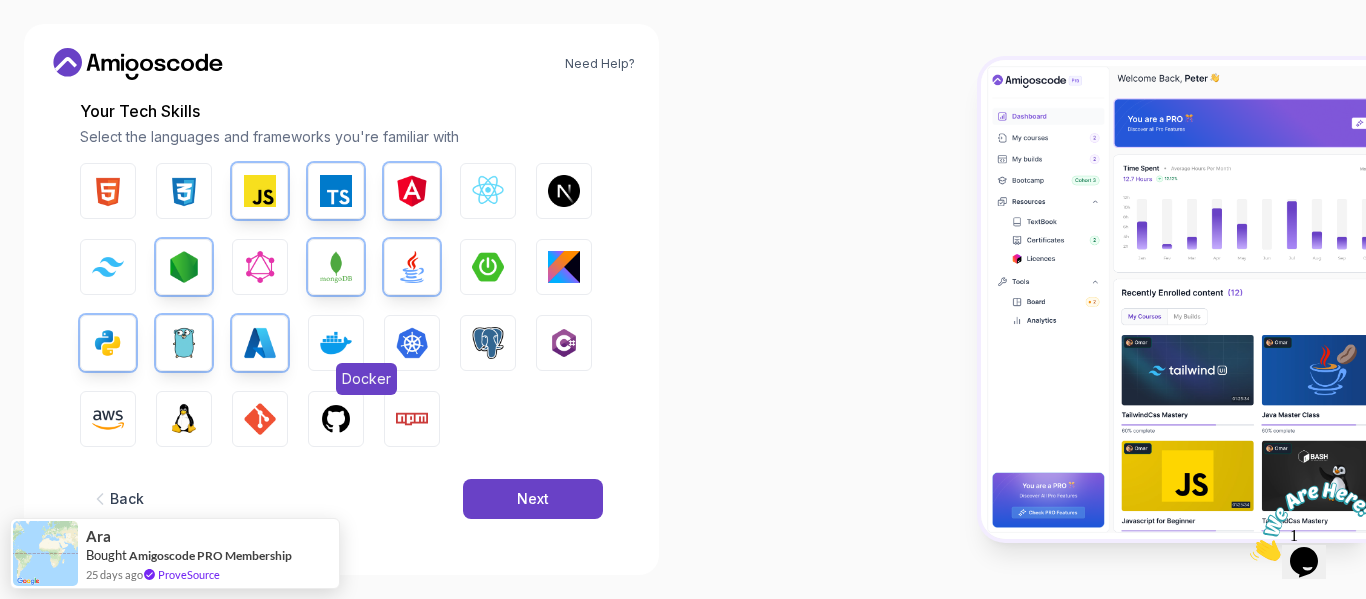 click at bounding box center (336, 343) 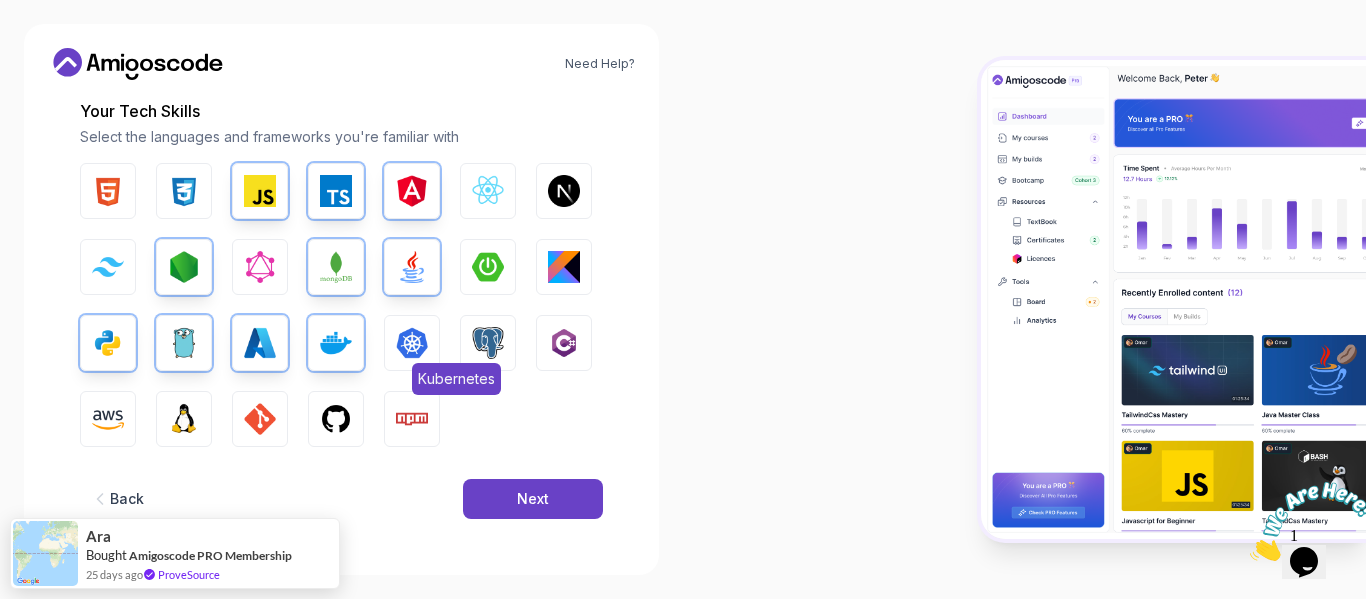click at bounding box center [412, 343] 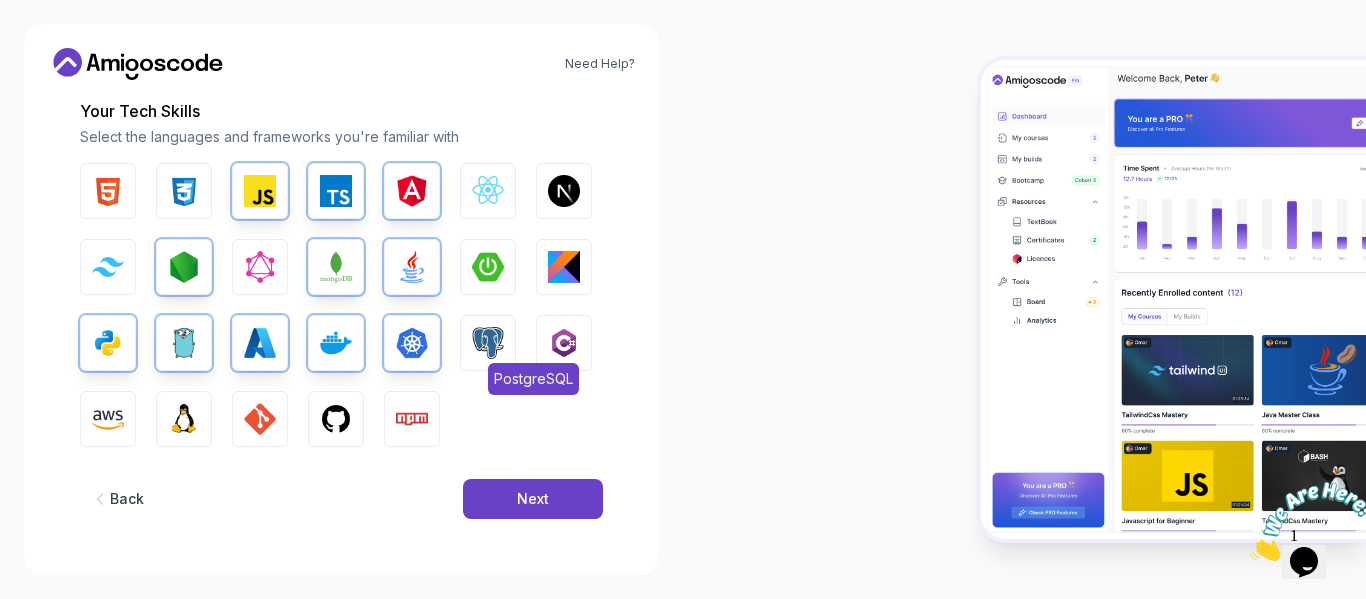 click at bounding box center (488, 343) 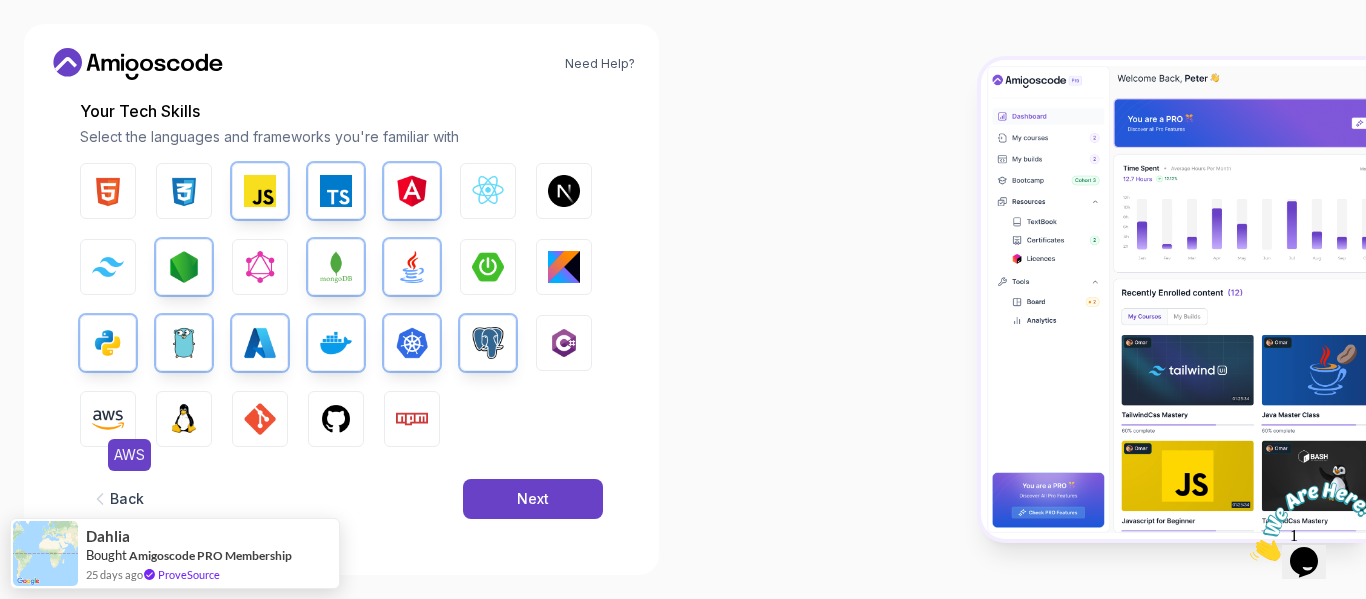 click at bounding box center (108, 419) 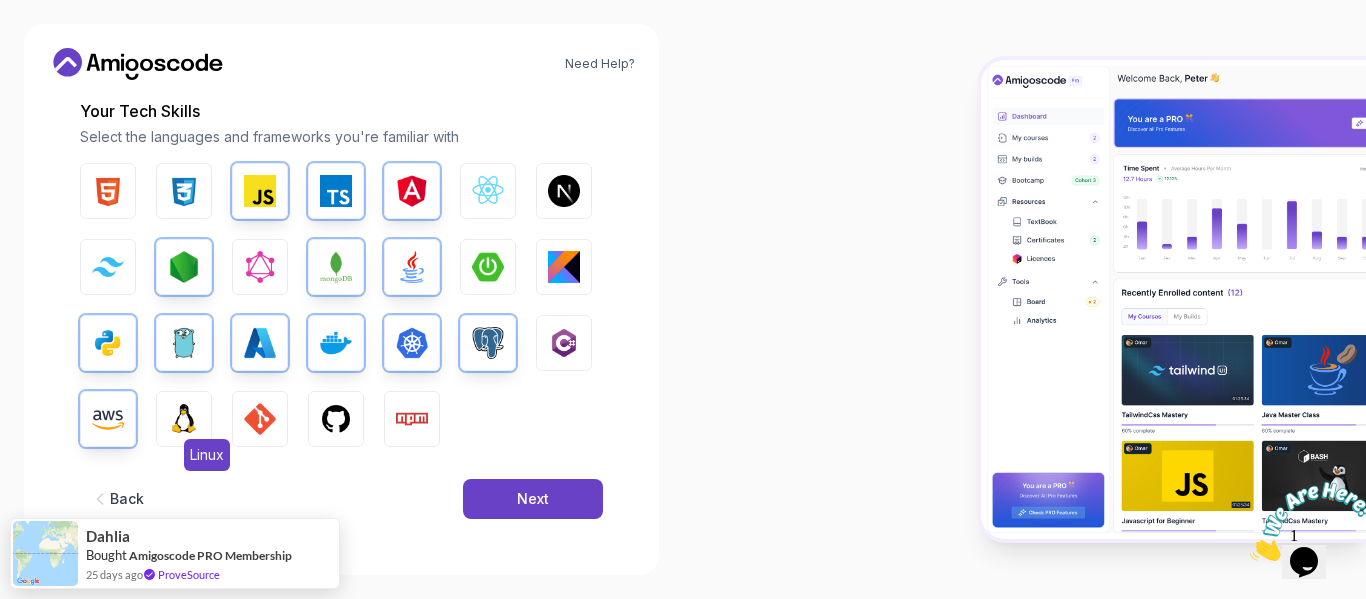 click at bounding box center [184, 419] 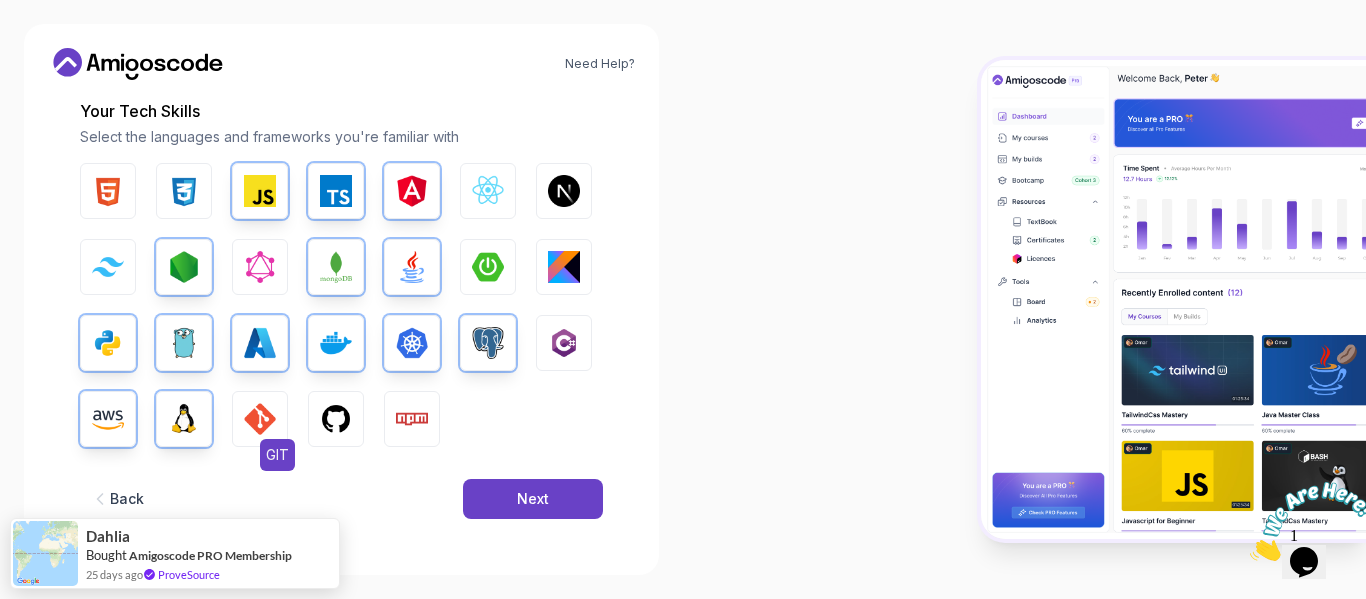 click at bounding box center [260, 419] 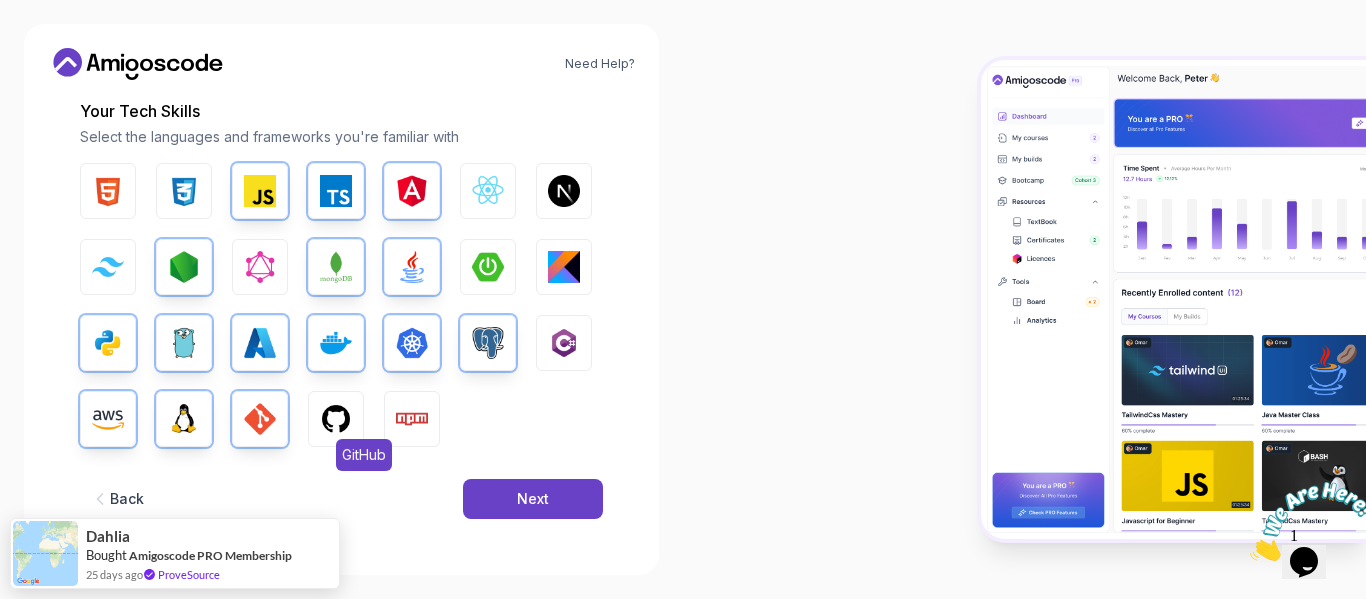 click at bounding box center (336, 419) 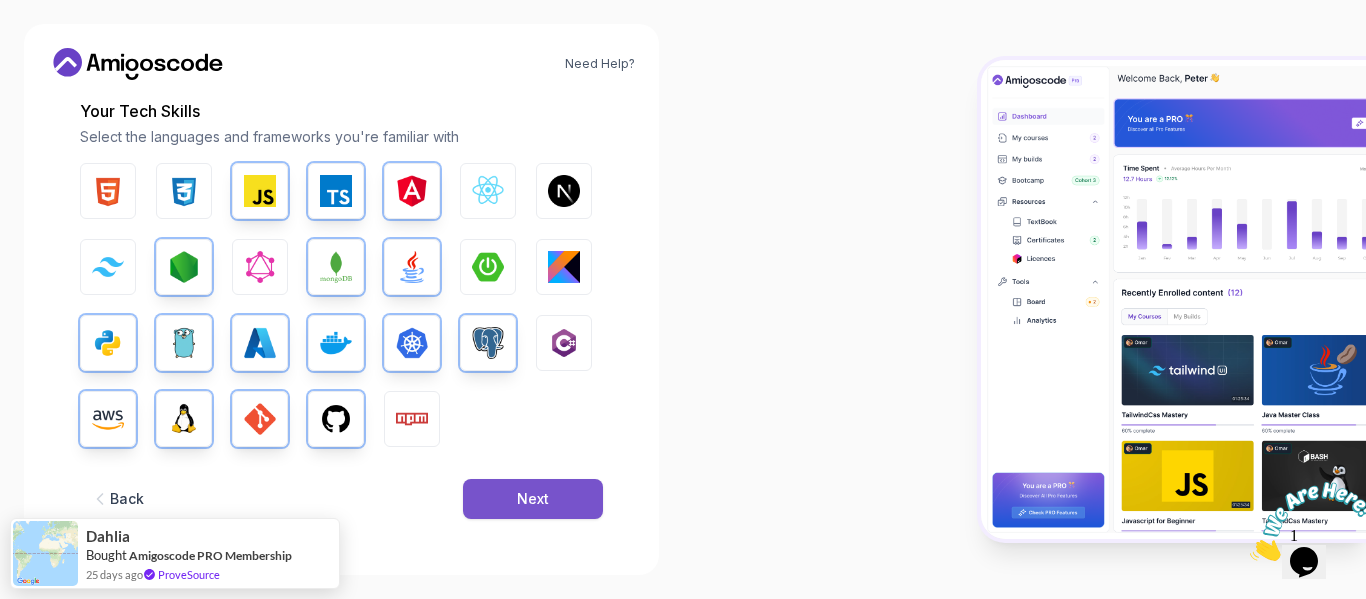 click on "Next" at bounding box center (533, 499) 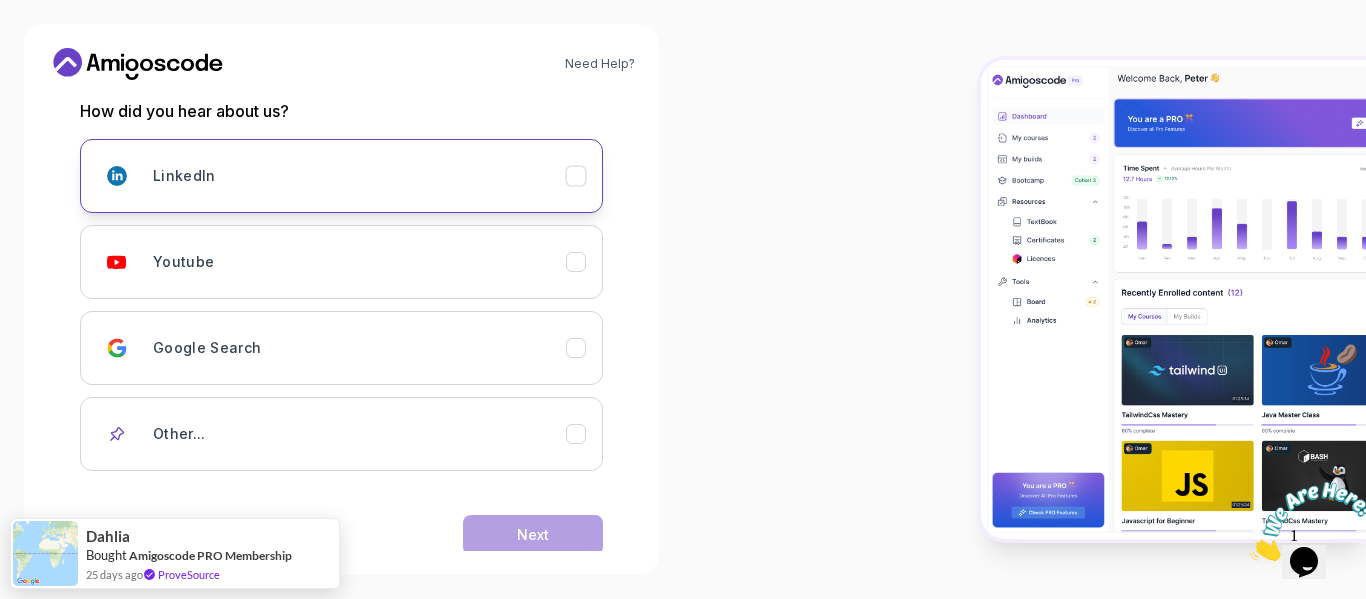 click on "LinkedIn" at bounding box center [341, 176] 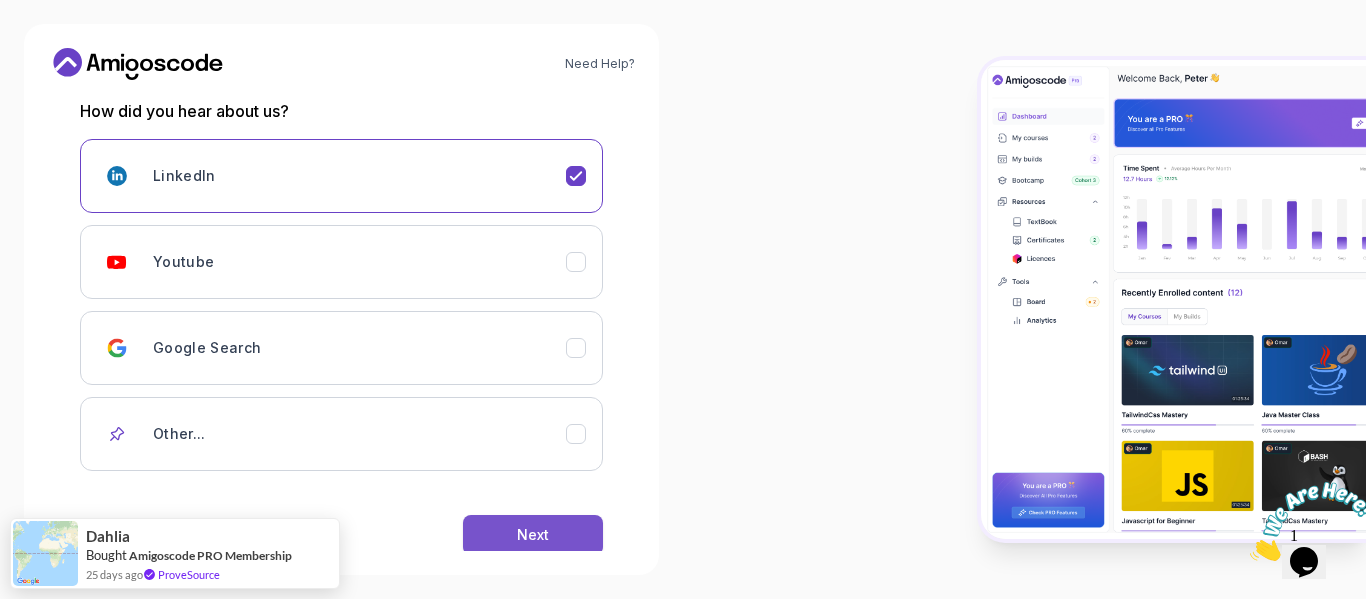 click on "Next" at bounding box center [533, 535] 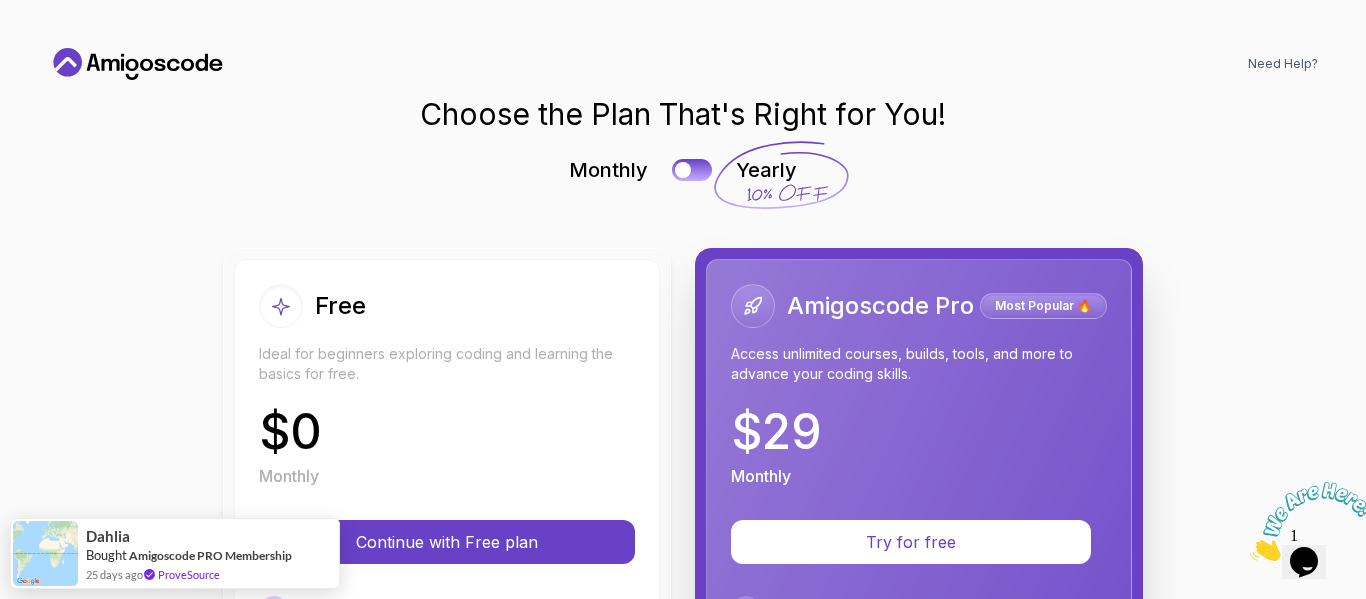 scroll, scrollTop: 0, scrollLeft: 0, axis: both 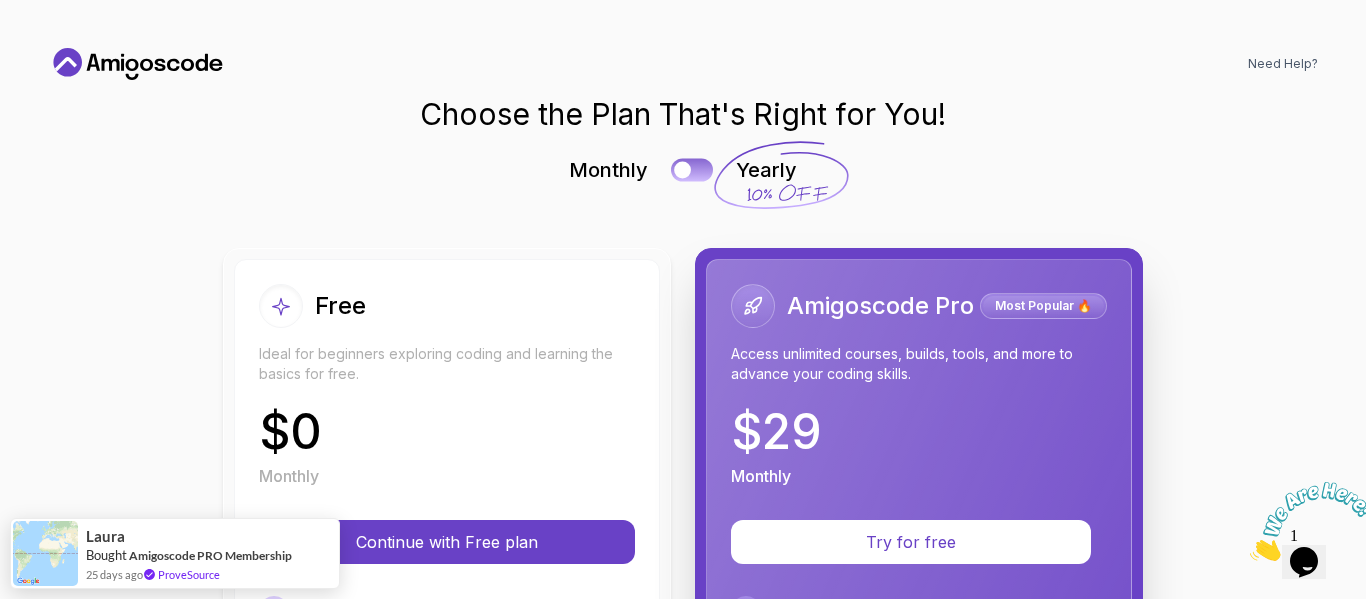click at bounding box center (682, 170) 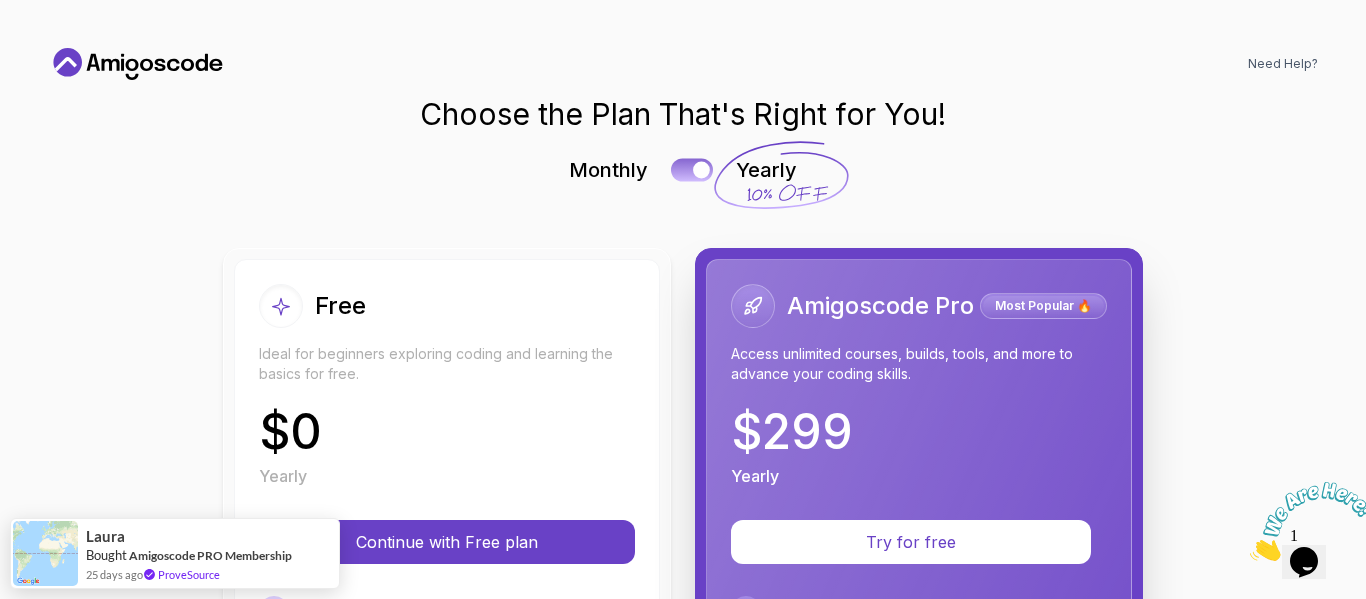click at bounding box center (692, 169) 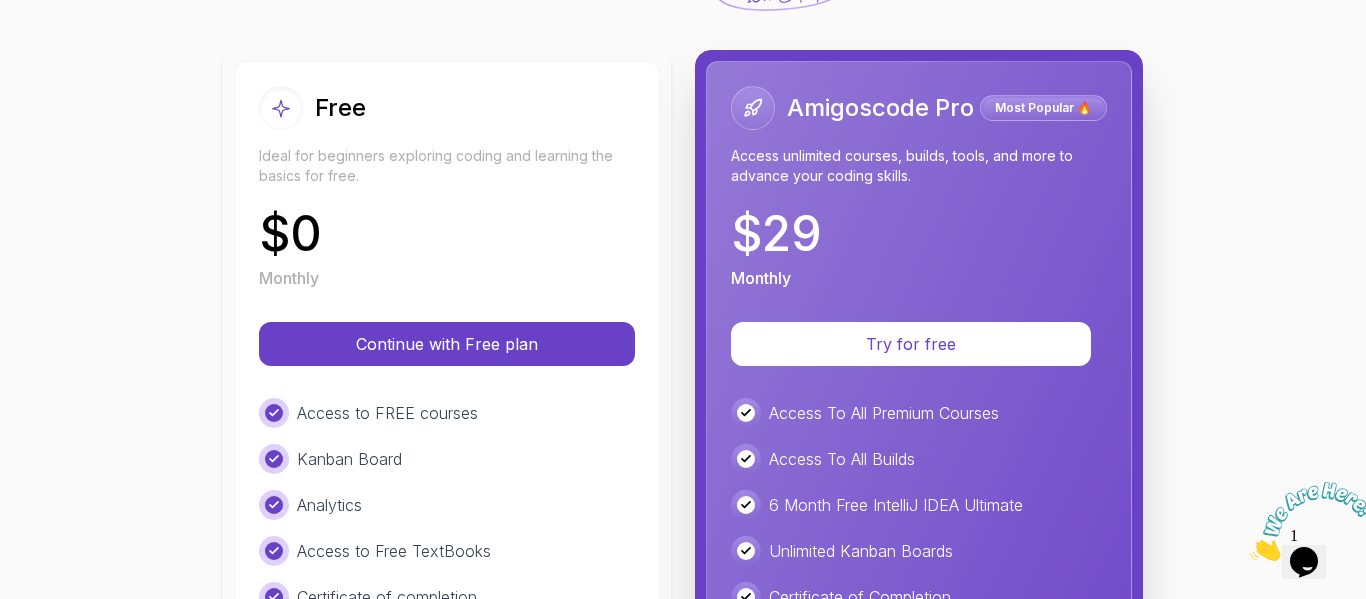 scroll, scrollTop: 200, scrollLeft: 0, axis: vertical 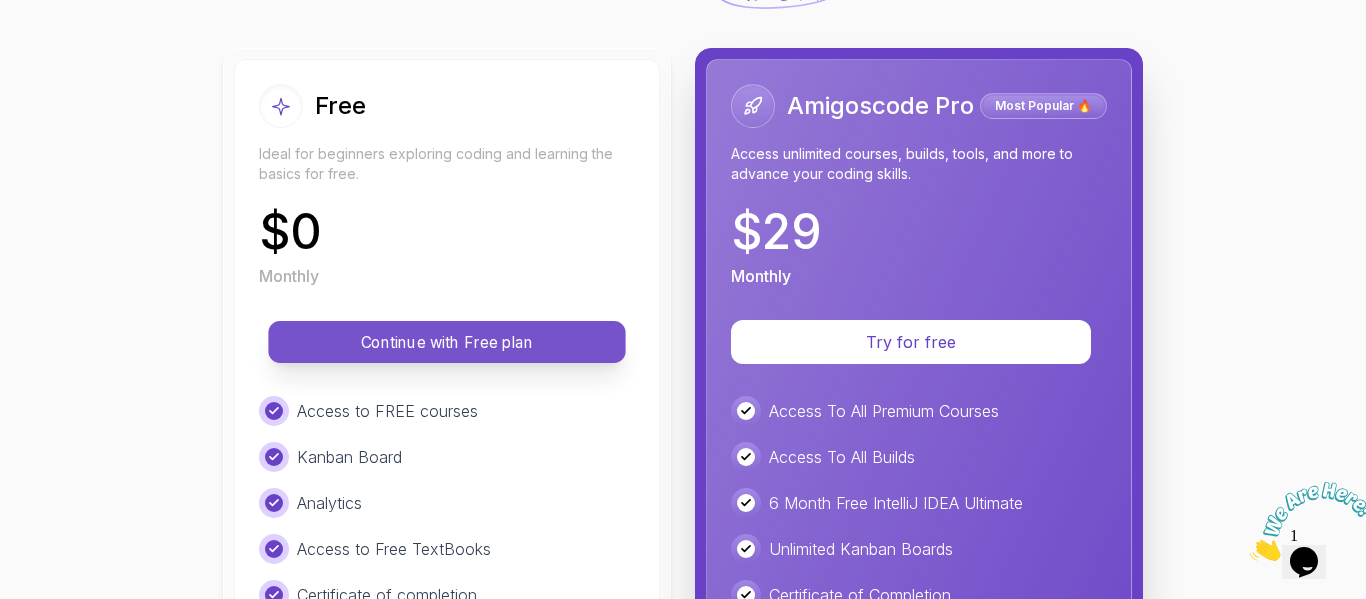 click on "Continue with Free plan" at bounding box center (446, 342) 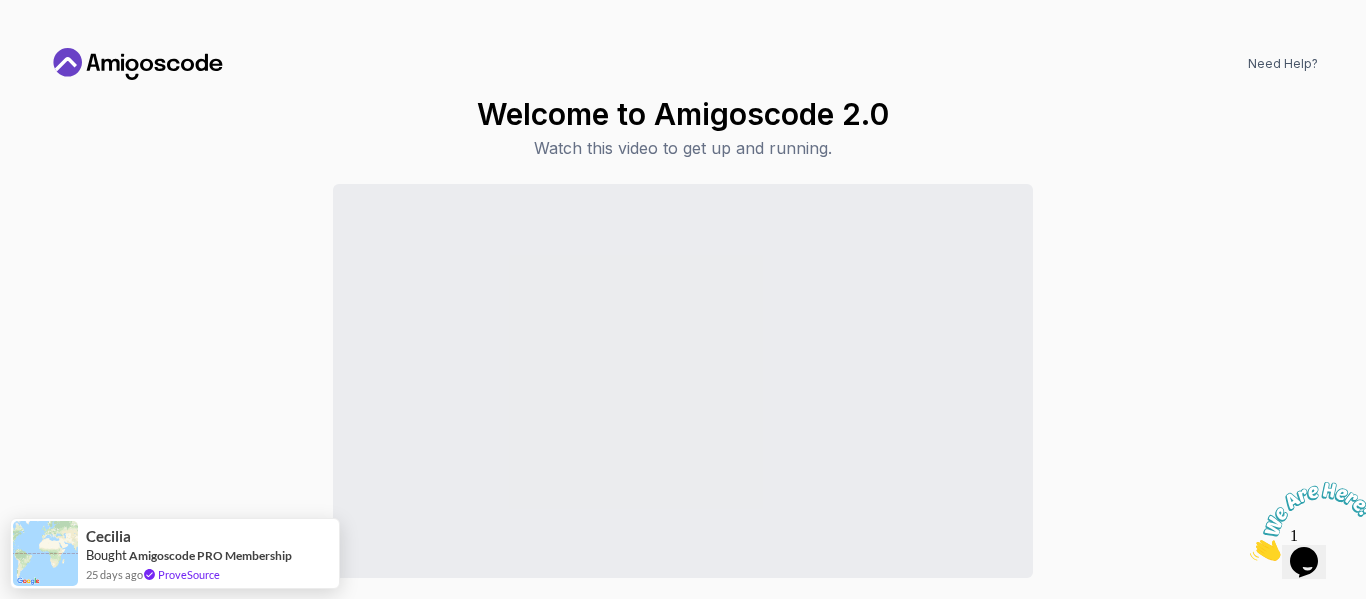 click on "Continue to Dashboard" at bounding box center [683, 421] 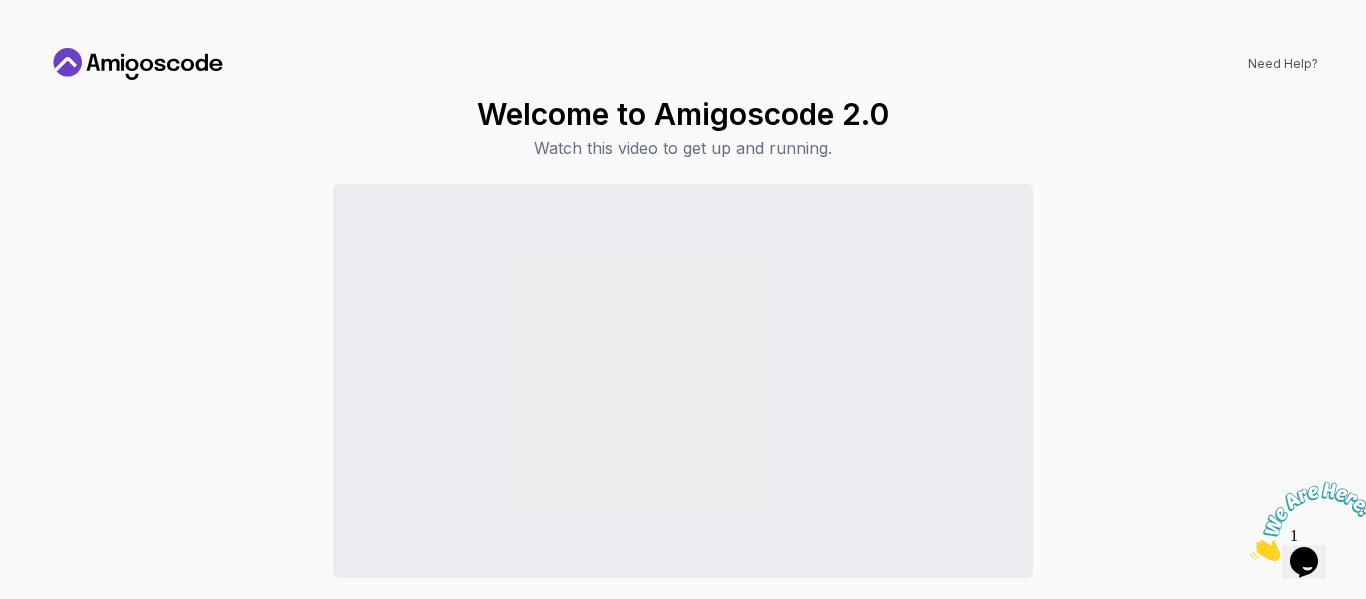 click at bounding box center (1250, 555) 